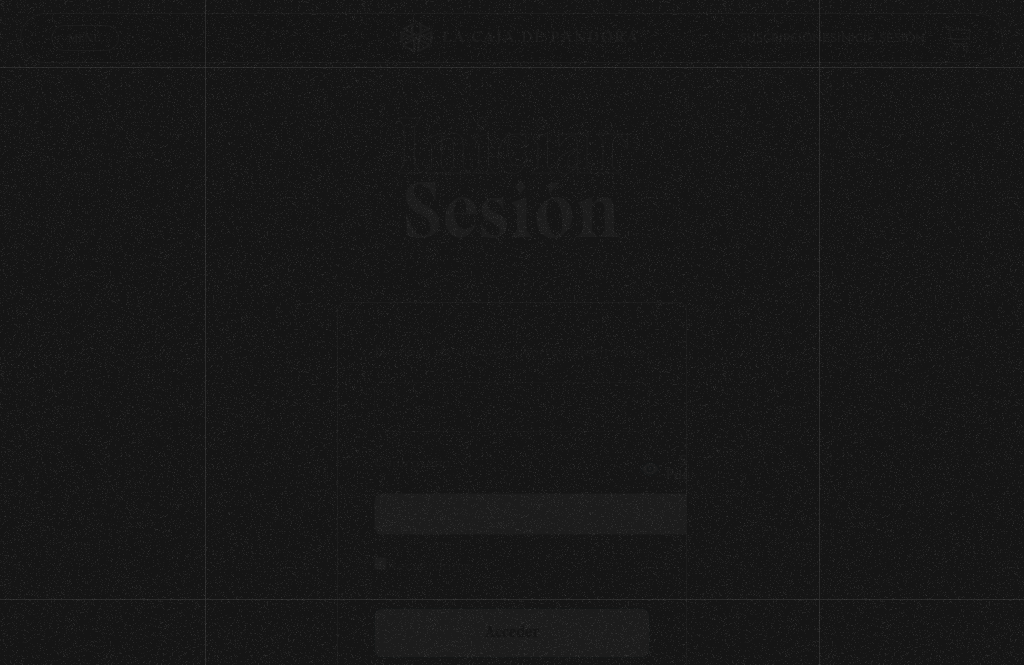 scroll, scrollTop: 0, scrollLeft: 0, axis: both 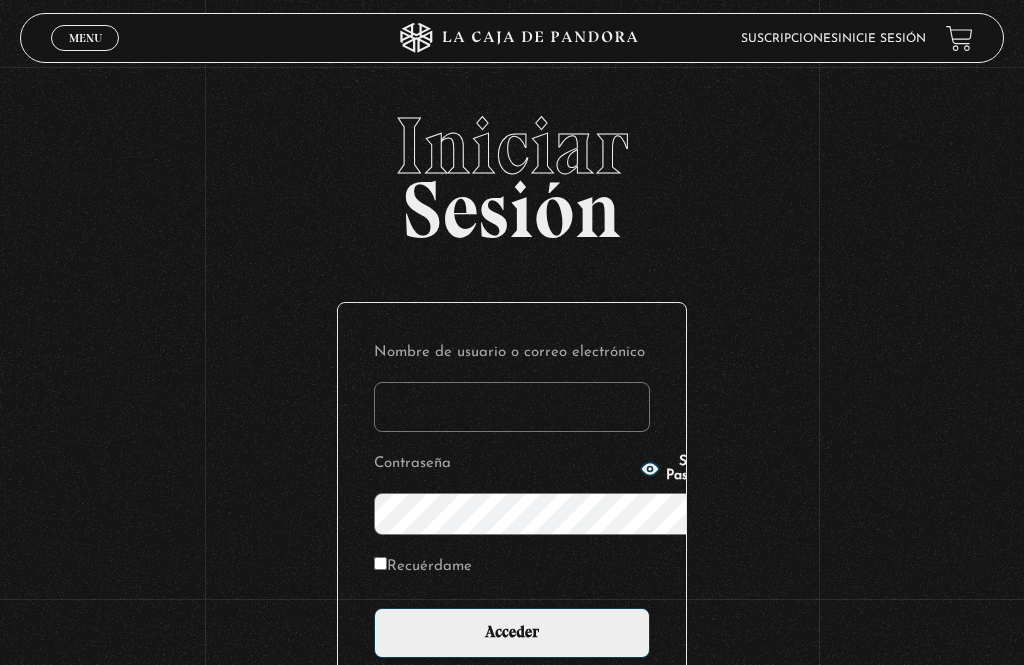 type on "ingrid.uriarte@gmail.com" 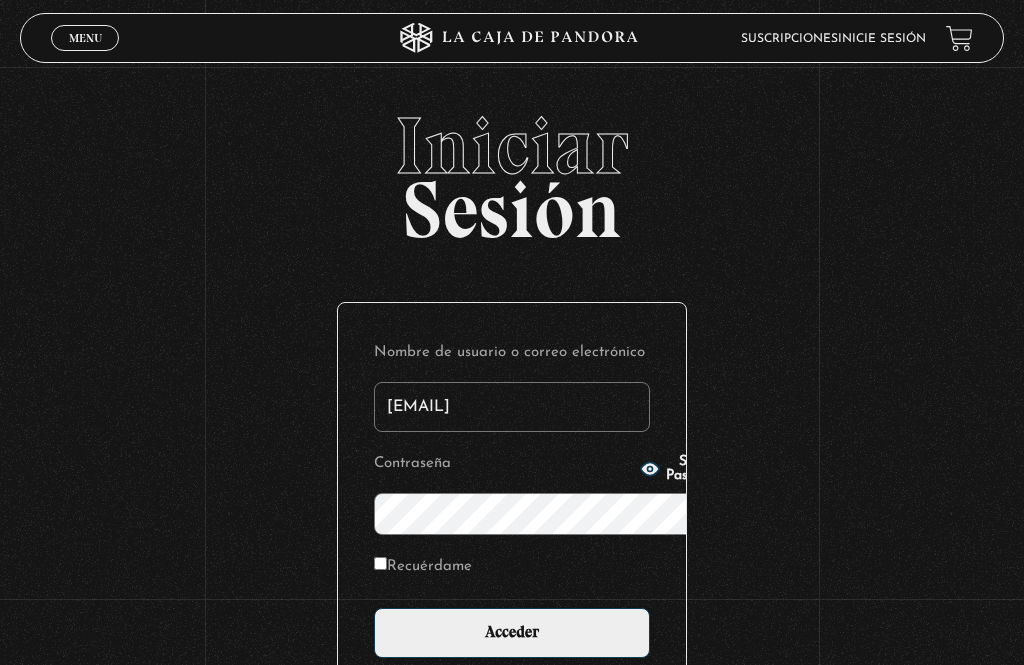 click on "Acceder" at bounding box center [512, 633] 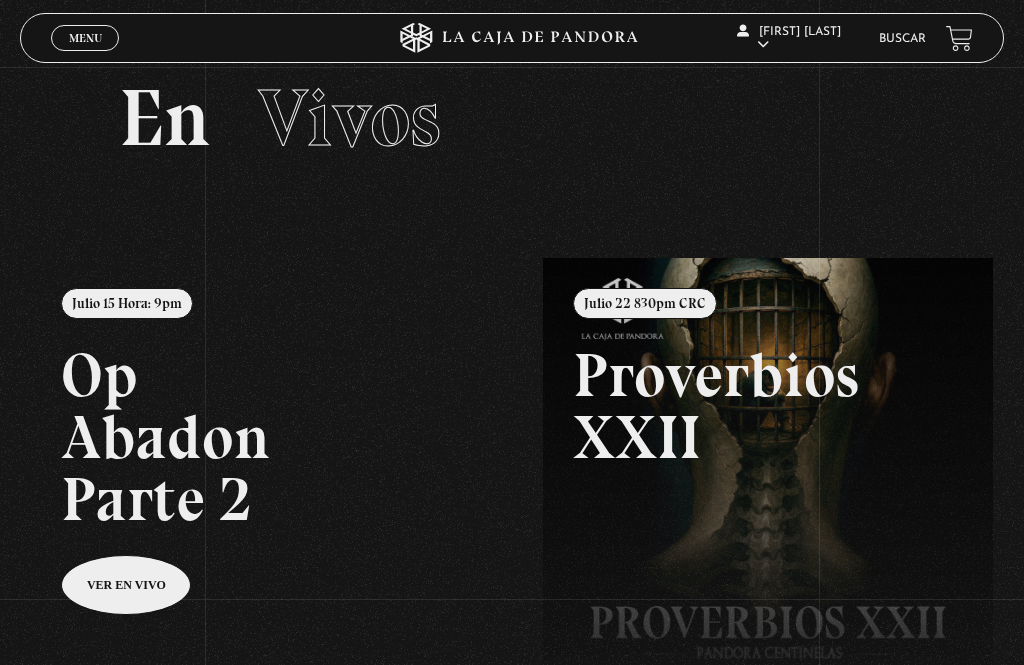 scroll, scrollTop: 0, scrollLeft: 0, axis: both 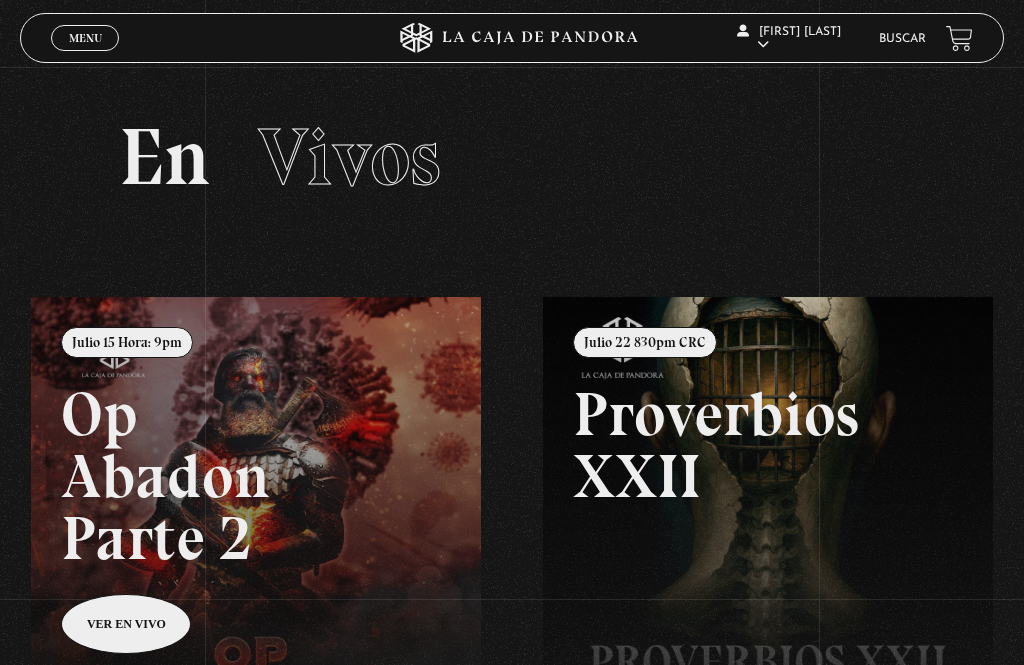 click on "Menu" at bounding box center (85, 38) 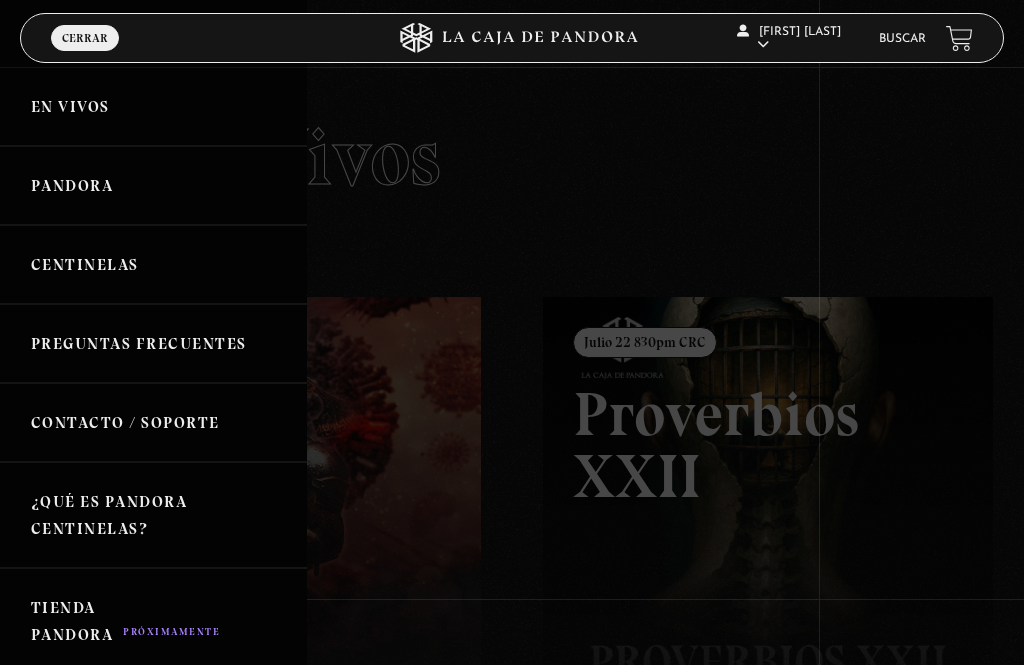 click on "Pandora" at bounding box center (153, 185) 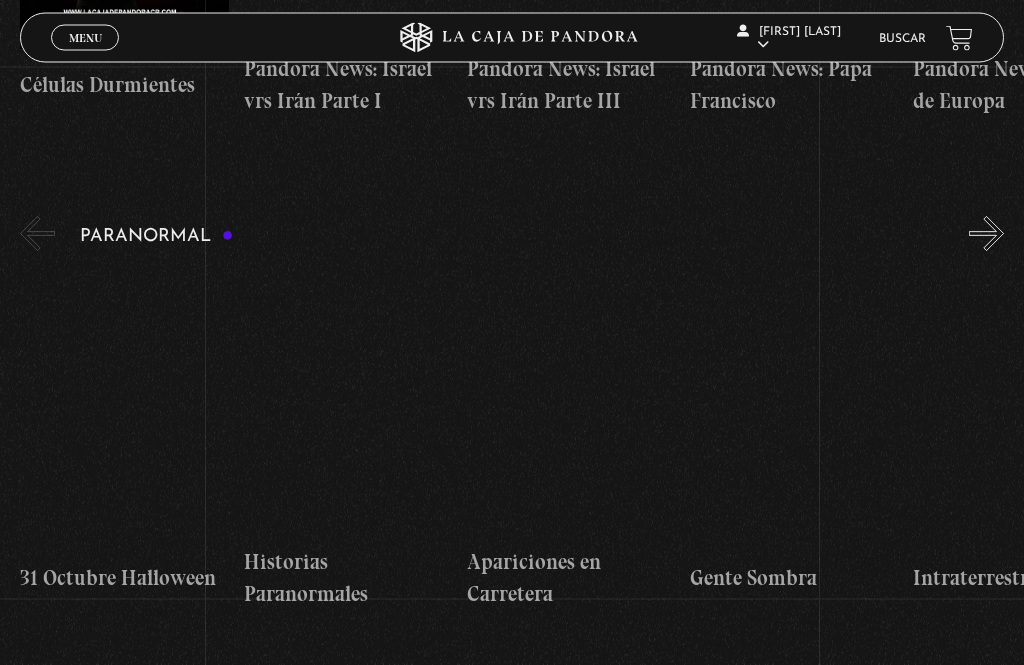 scroll, scrollTop: 1654, scrollLeft: 0, axis: vertical 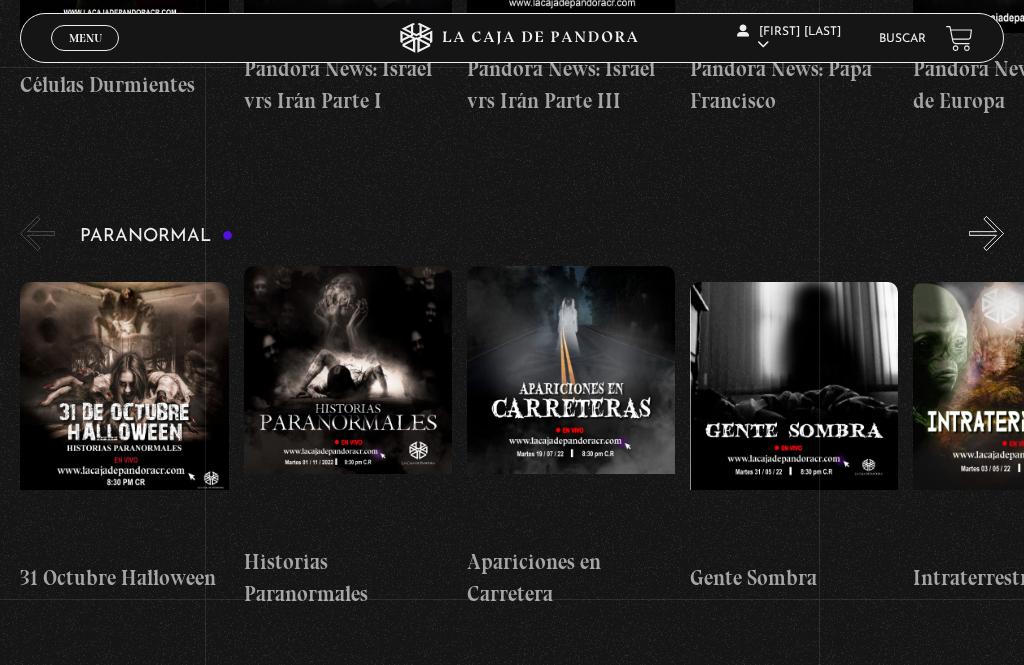 click at bounding box center [348, 401] 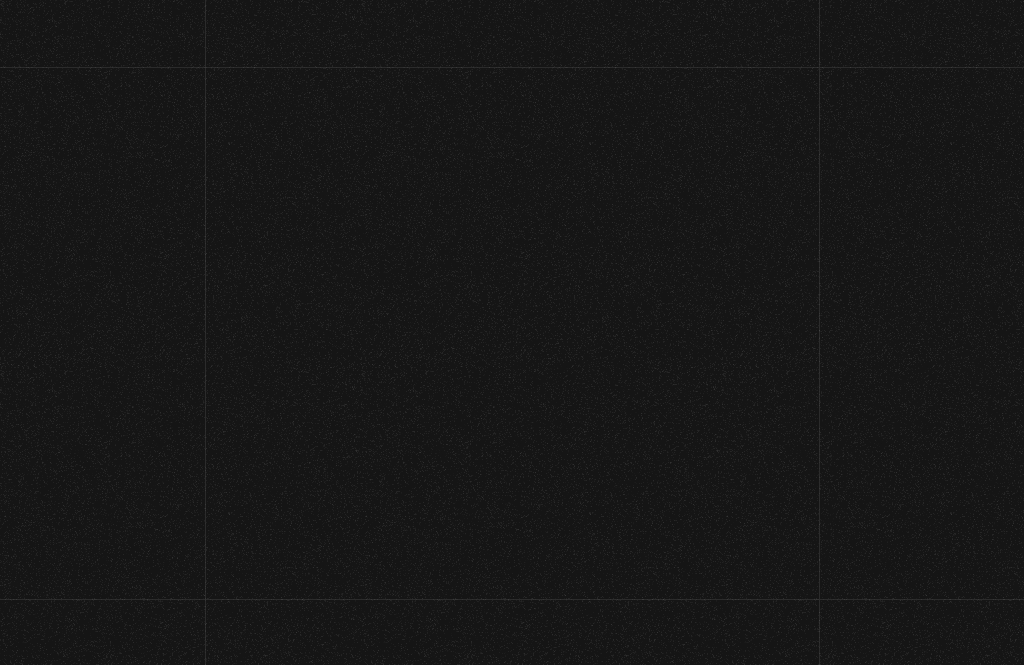 scroll, scrollTop: 0, scrollLeft: 0, axis: both 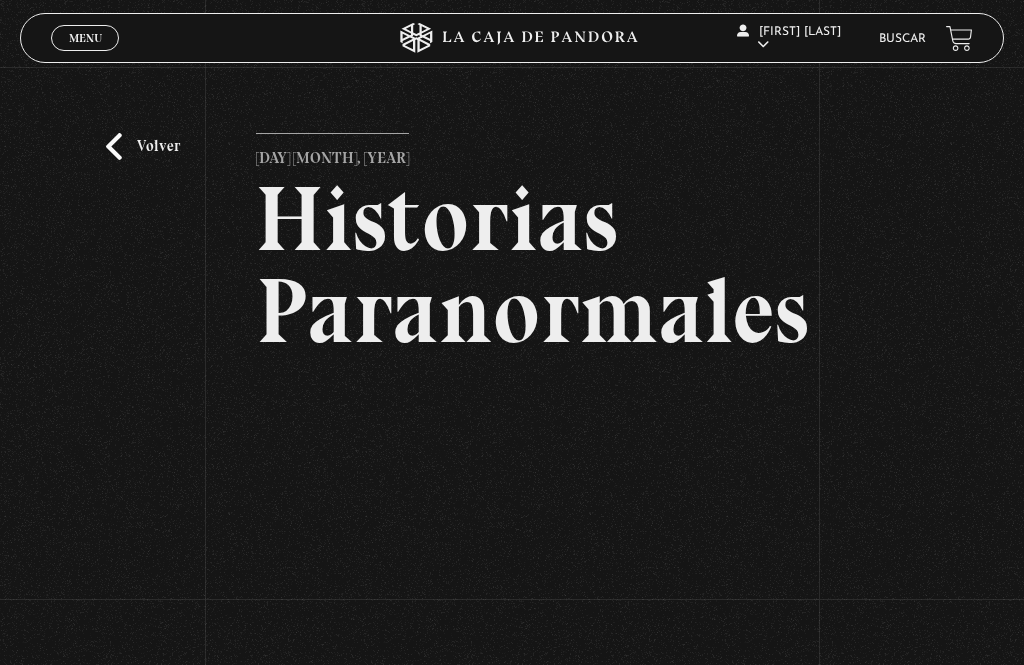 click on "Volver" at bounding box center [143, 146] 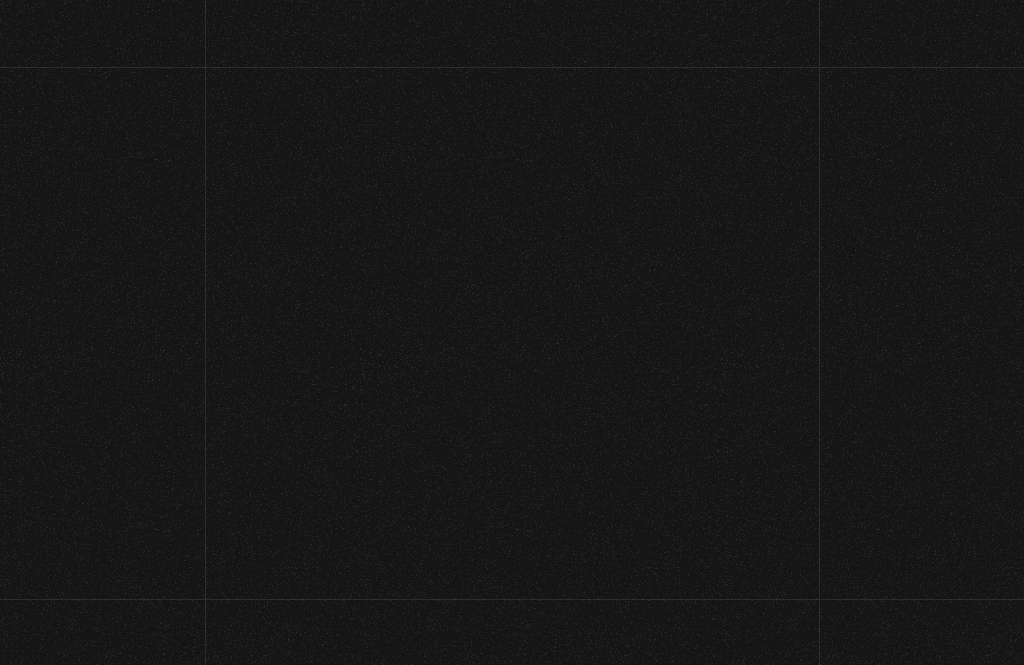 scroll, scrollTop: 1718, scrollLeft: 0, axis: vertical 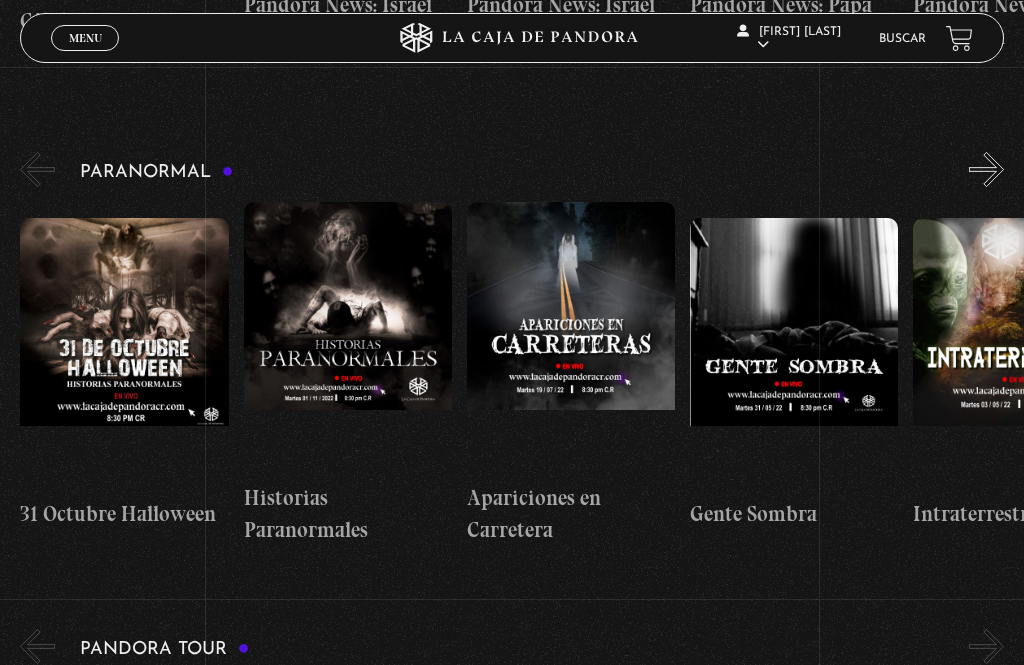 click on "Buscar" at bounding box center (902, 38) 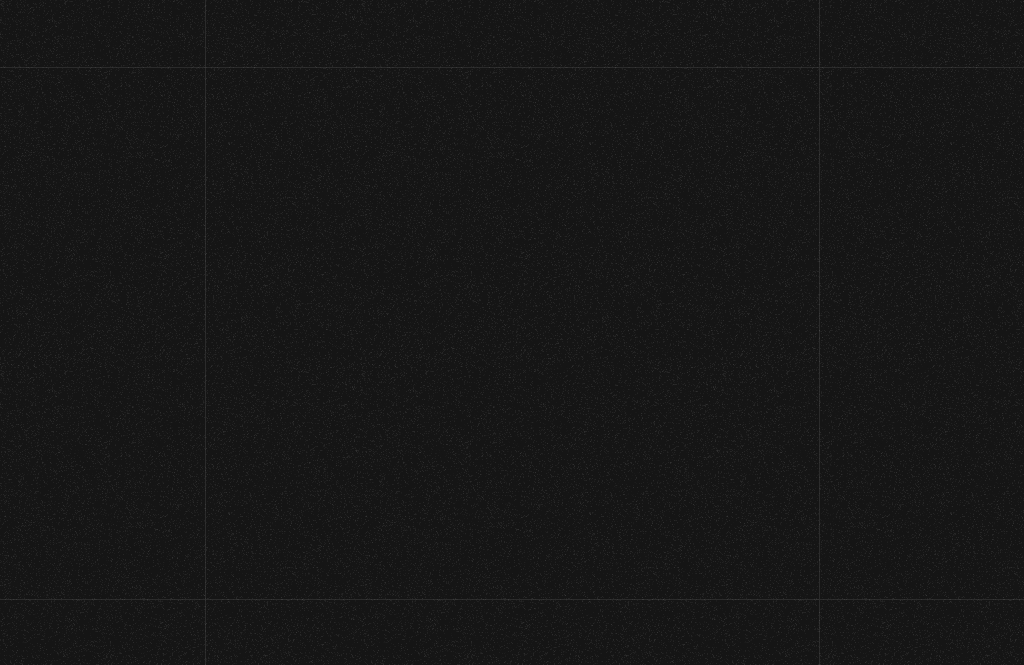 scroll, scrollTop: 0, scrollLeft: 0, axis: both 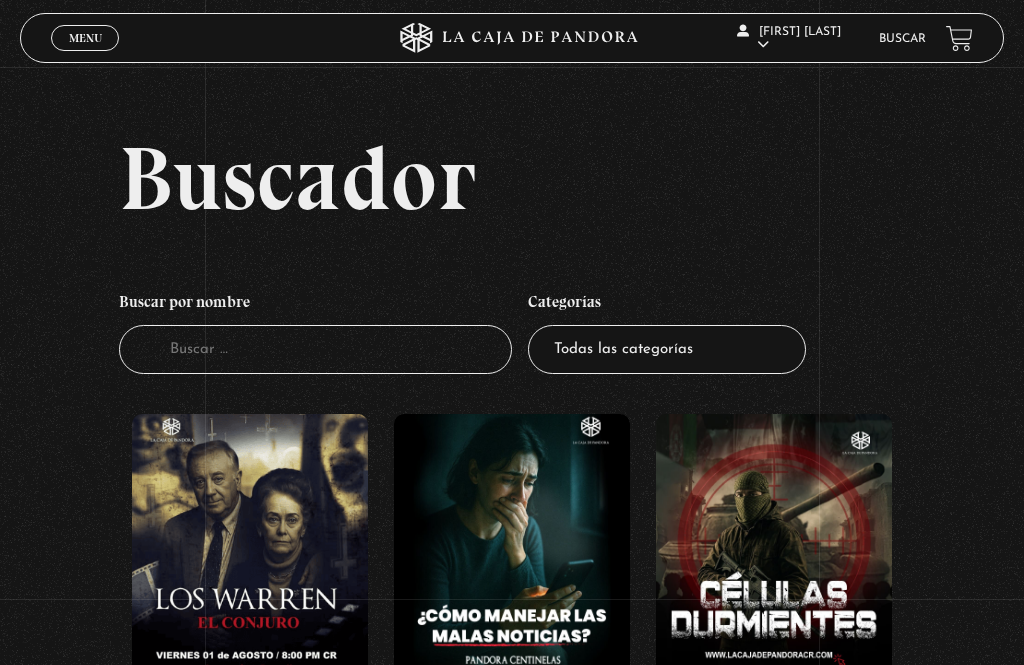 click on "Buscador" at bounding box center [315, 349] 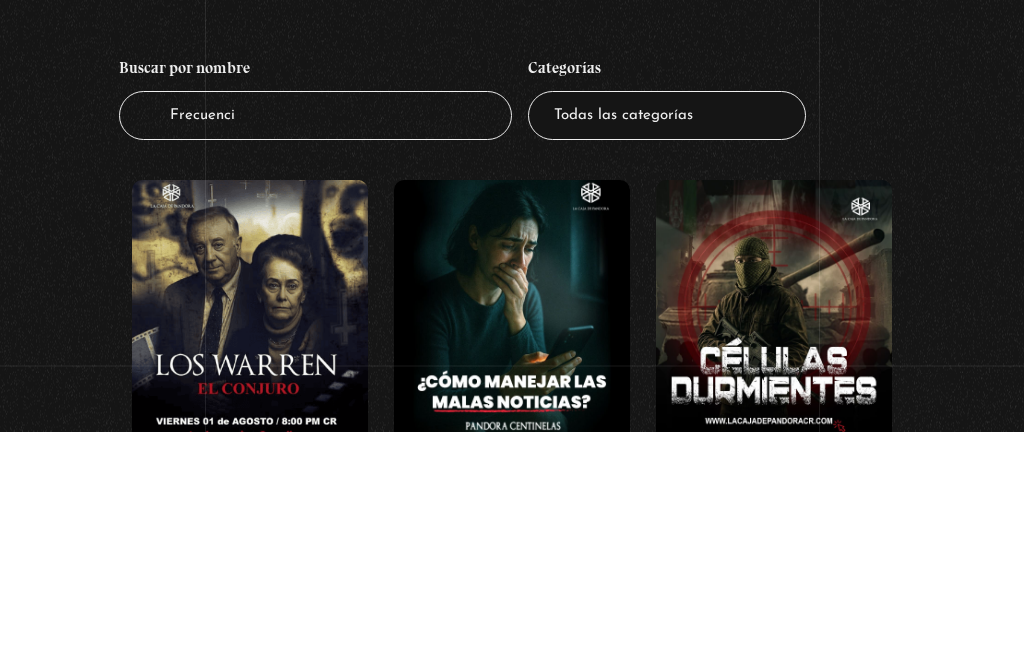 type on "Frecuencia" 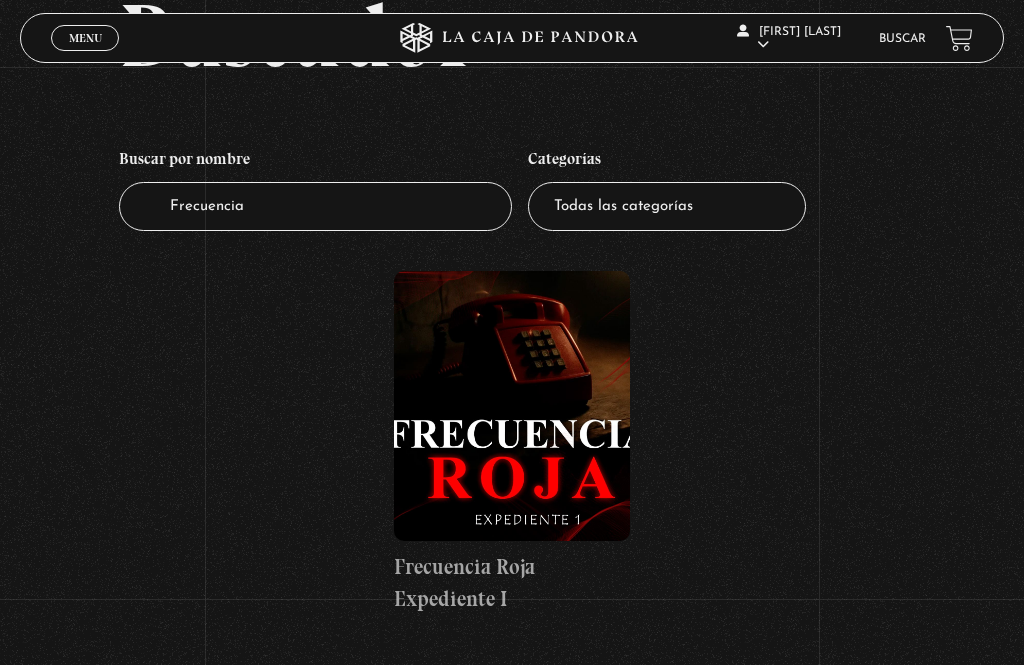 scroll, scrollTop: 156, scrollLeft: 0, axis: vertical 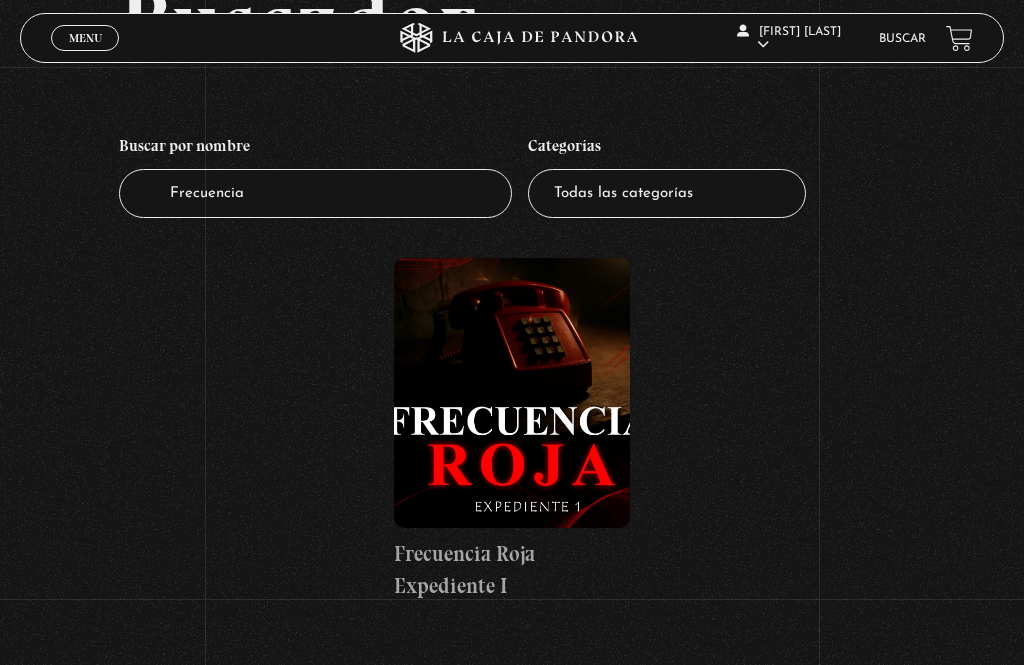 click at bounding box center [512, 393] 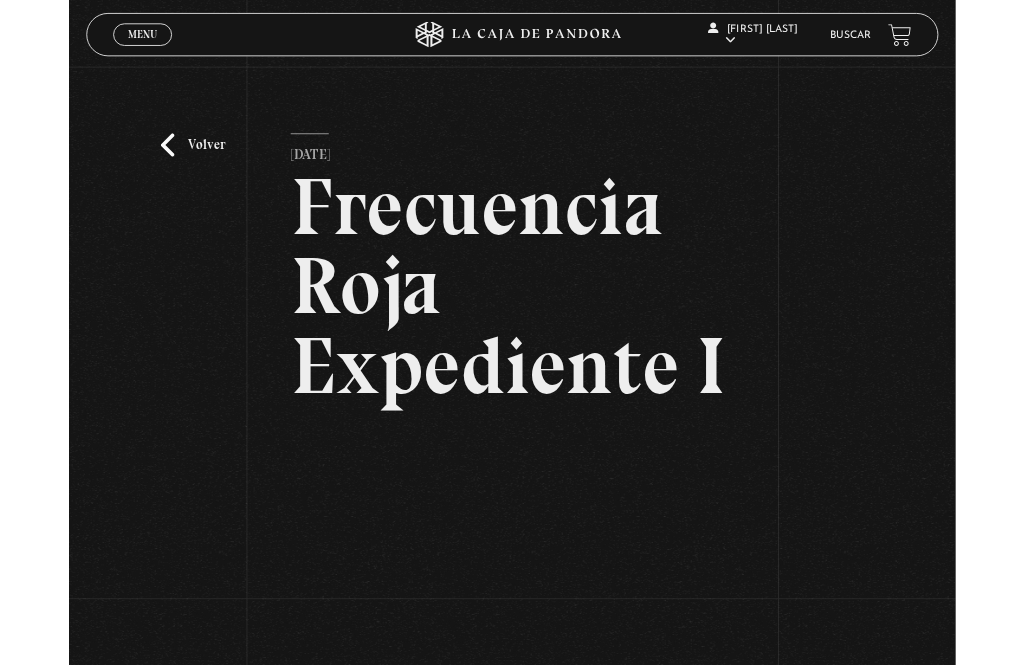 scroll, scrollTop: 205, scrollLeft: 0, axis: vertical 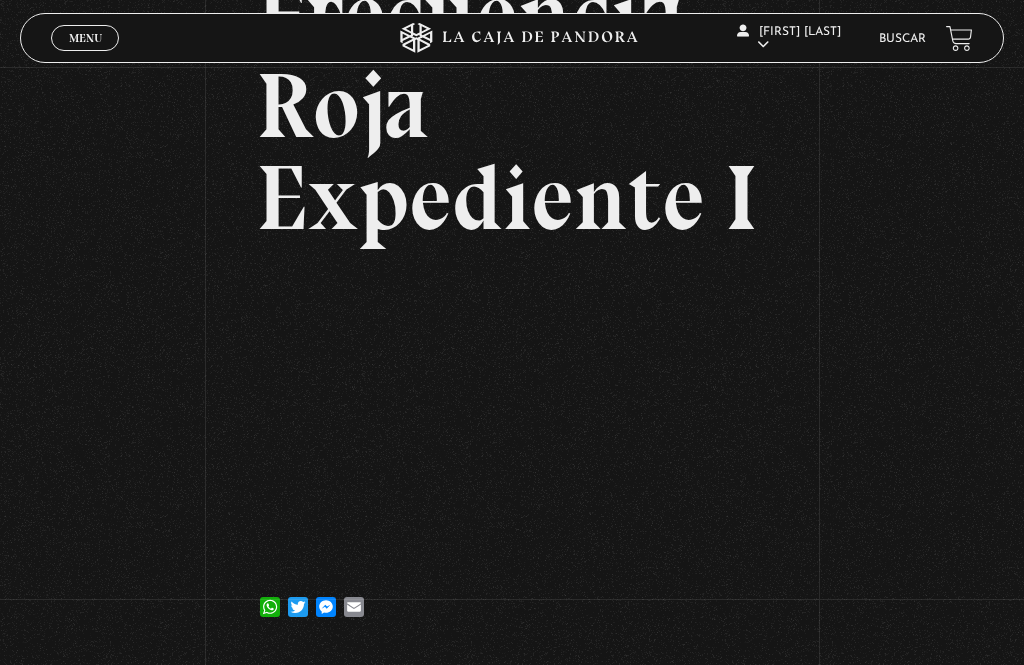 click on "Volver
[DATE]
Frecuencia Roja Expediente I
WhatsApp Twitter Messenger Email" at bounding box center (512, 258) 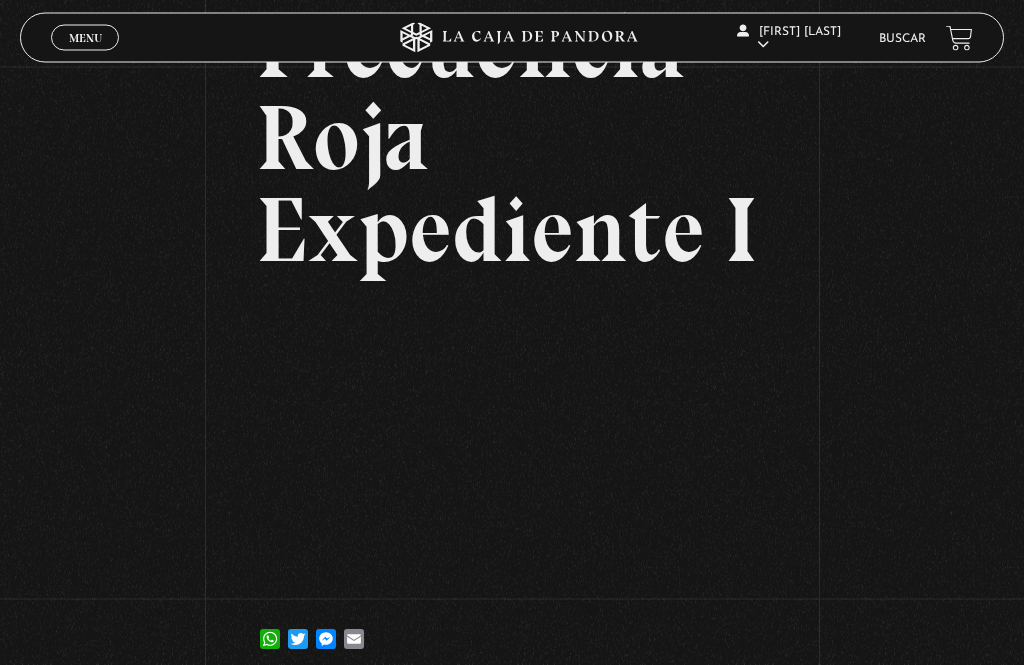 scroll, scrollTop: 0, scrollLeft: 0, axis: both 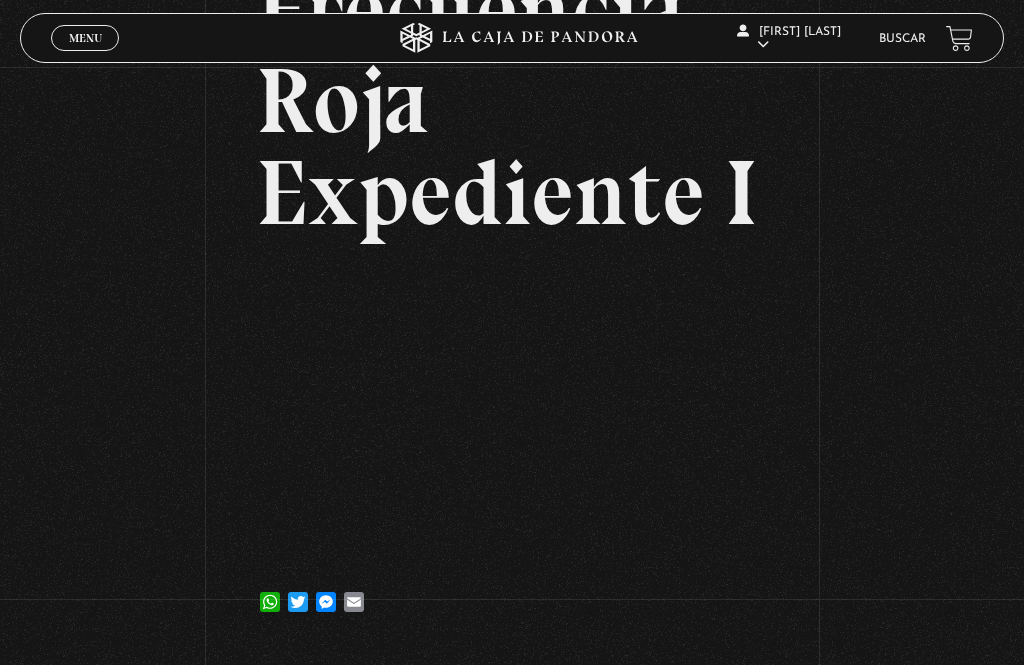 click on "Volver
[DATE]
Frecuencia Roja Expediente I
WhatsApp Twitter Messenger Email" at bounding box center (512, 253) 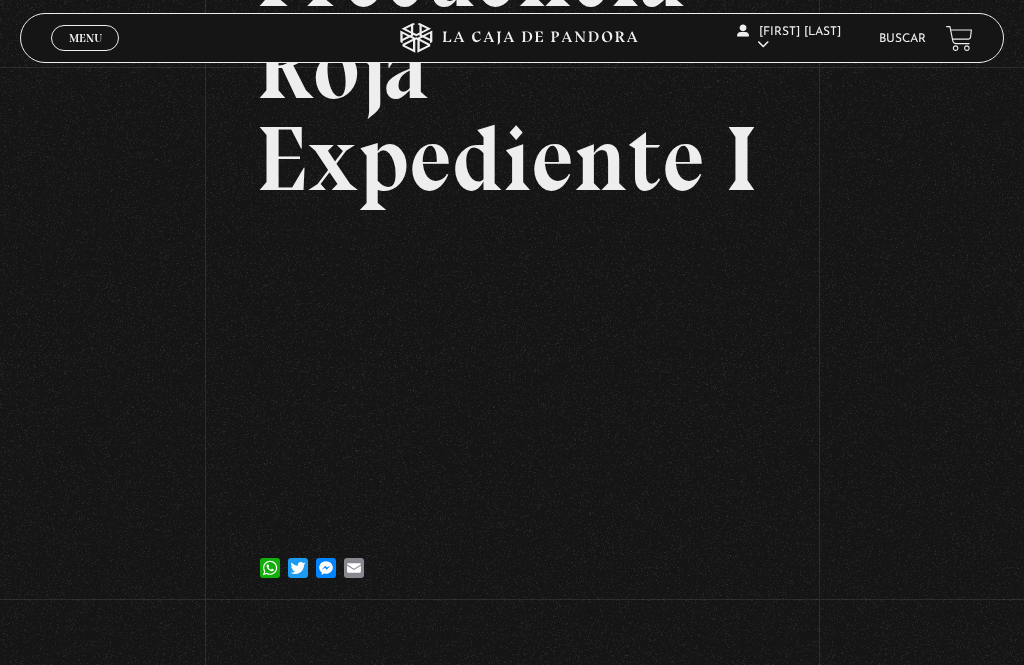 scroll, scrollTop: 0, scrollLeft: 0, axis: both 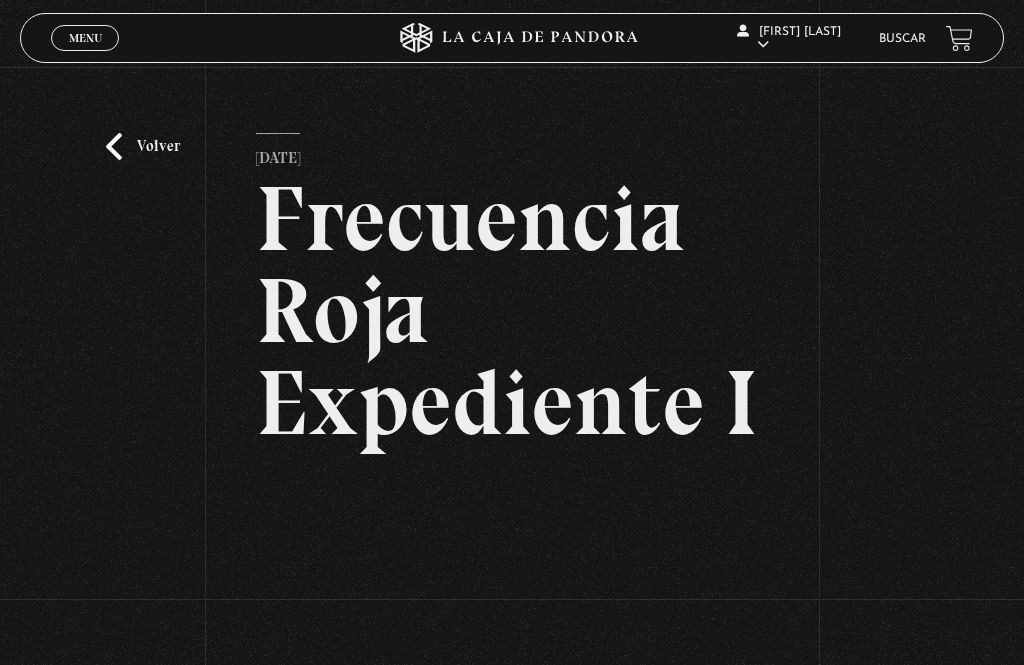 click on "Cerrar" at bounding box center (85, 56) 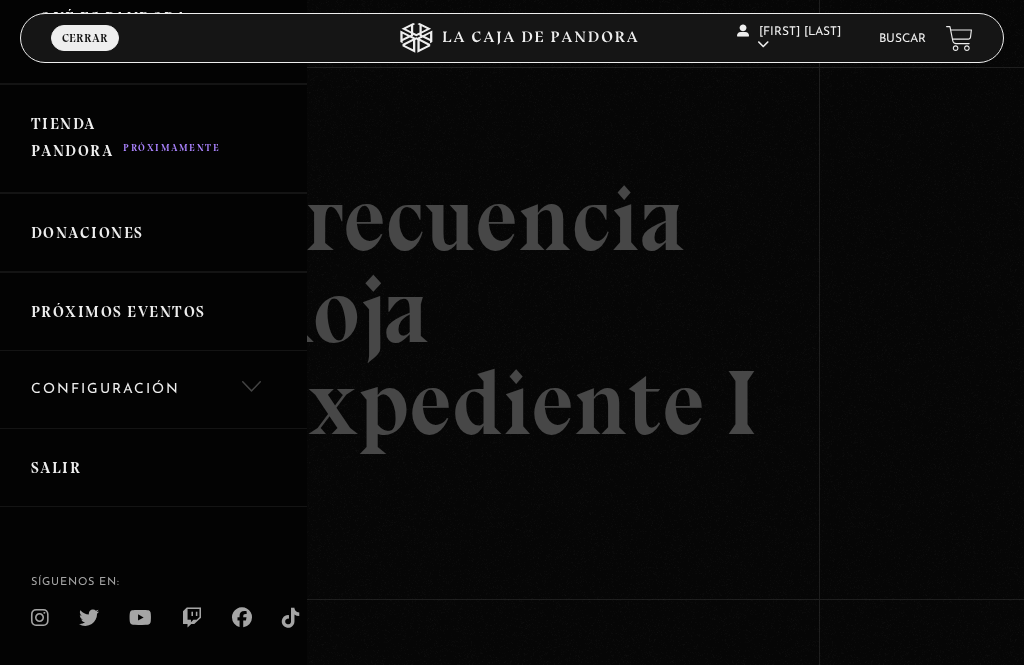 scroll, scrollTop: 479, scrollLeft: 0, axis: vertical 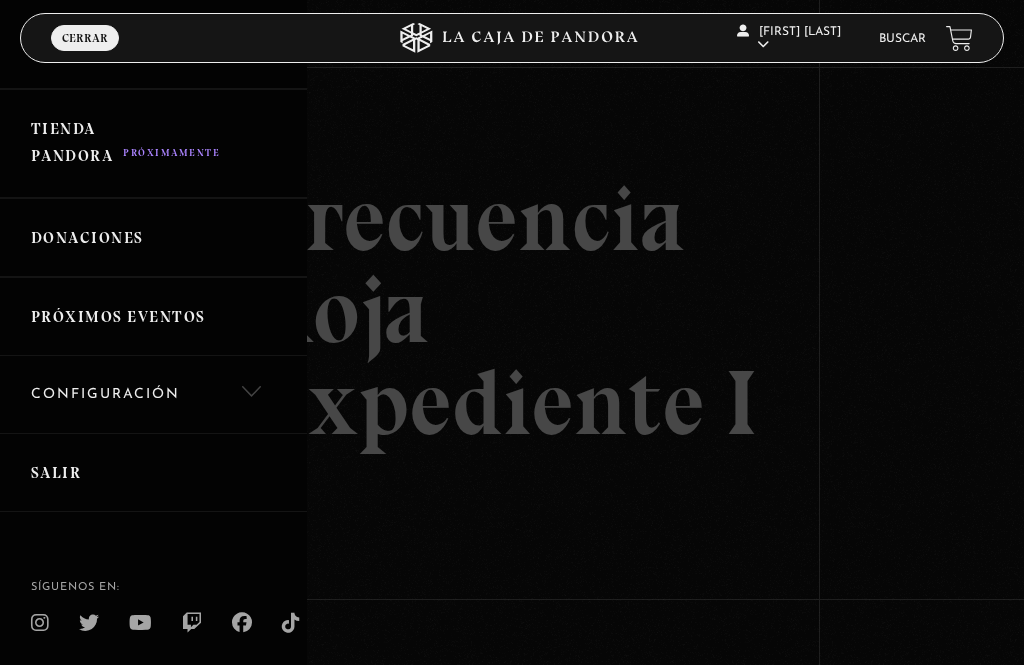click on "Salir" at bounding box center [153, 472] 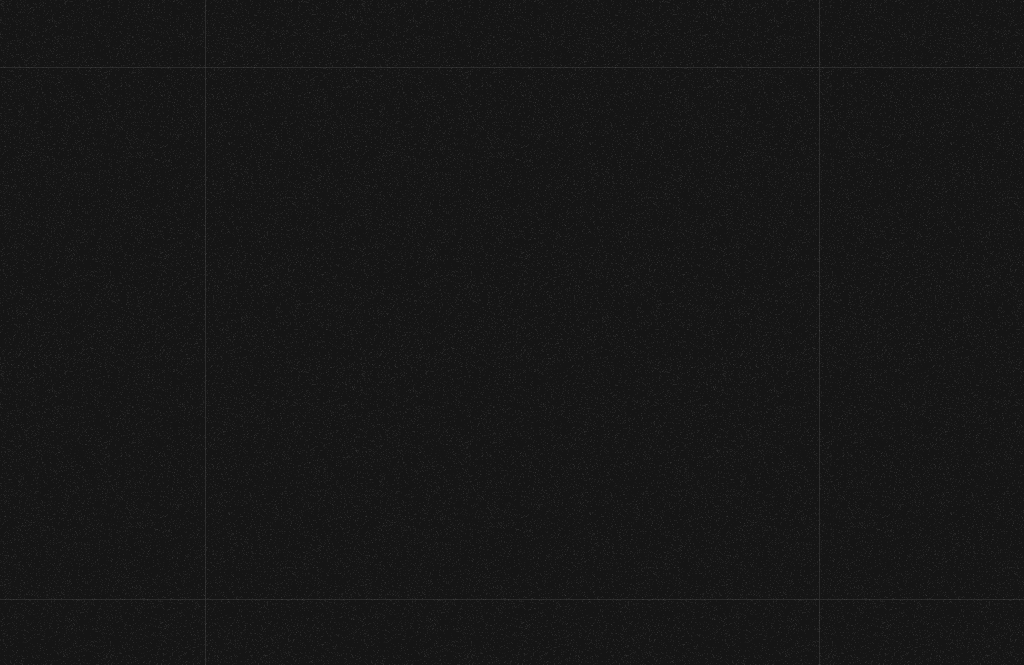 scroll, scrollTop: 0, scrollLeft: 0, axis: both 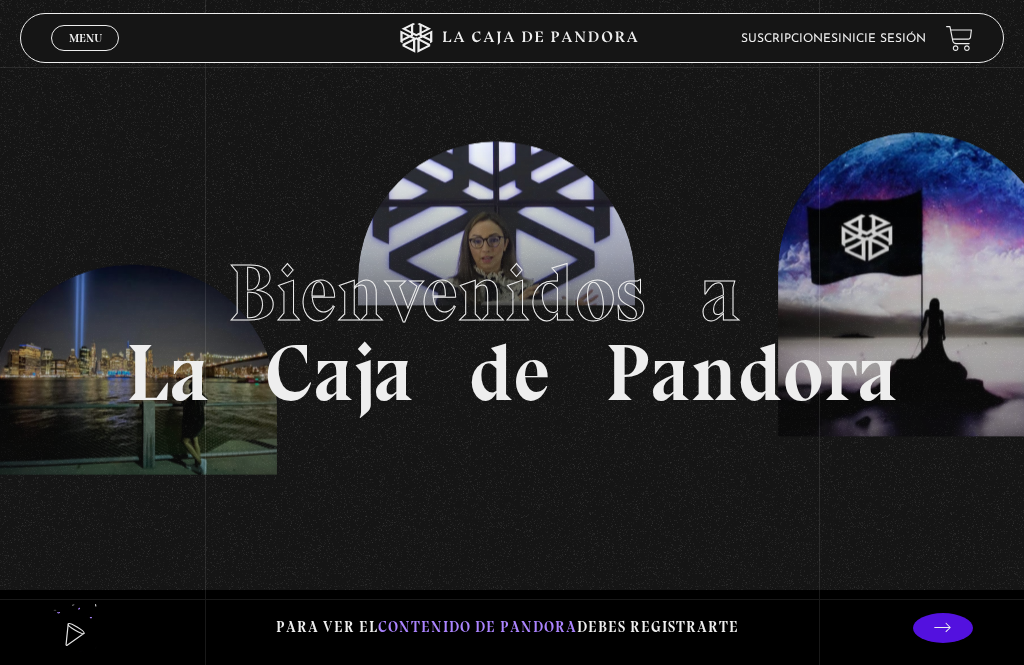 click on "Inicie sesión" at bounding box center (882, 39) 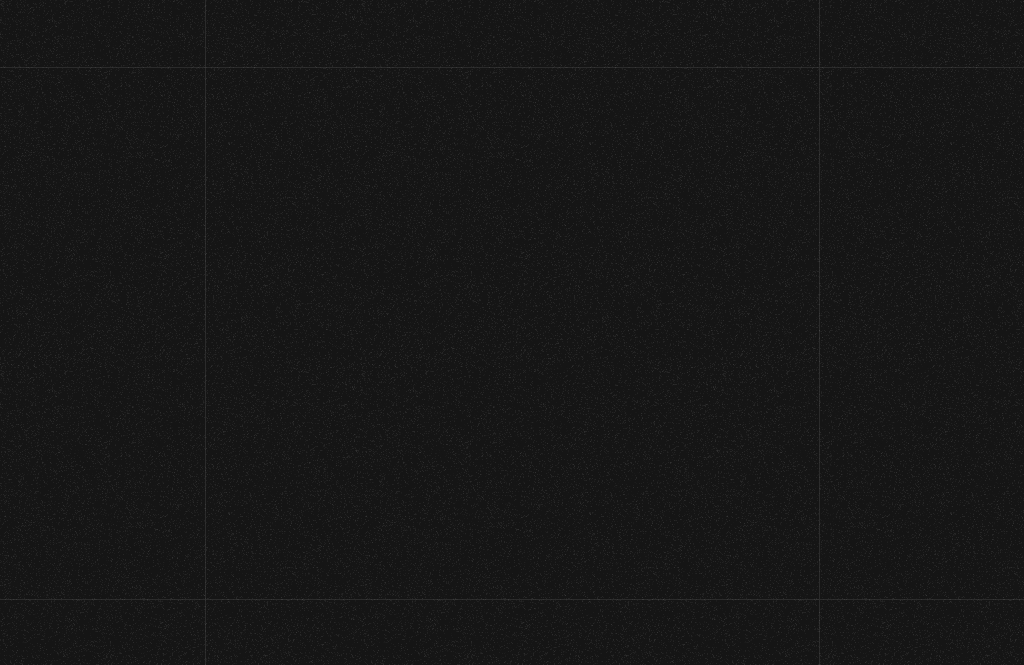 scroll, scrollTop: 0, scrollLeft: 0, axis: both 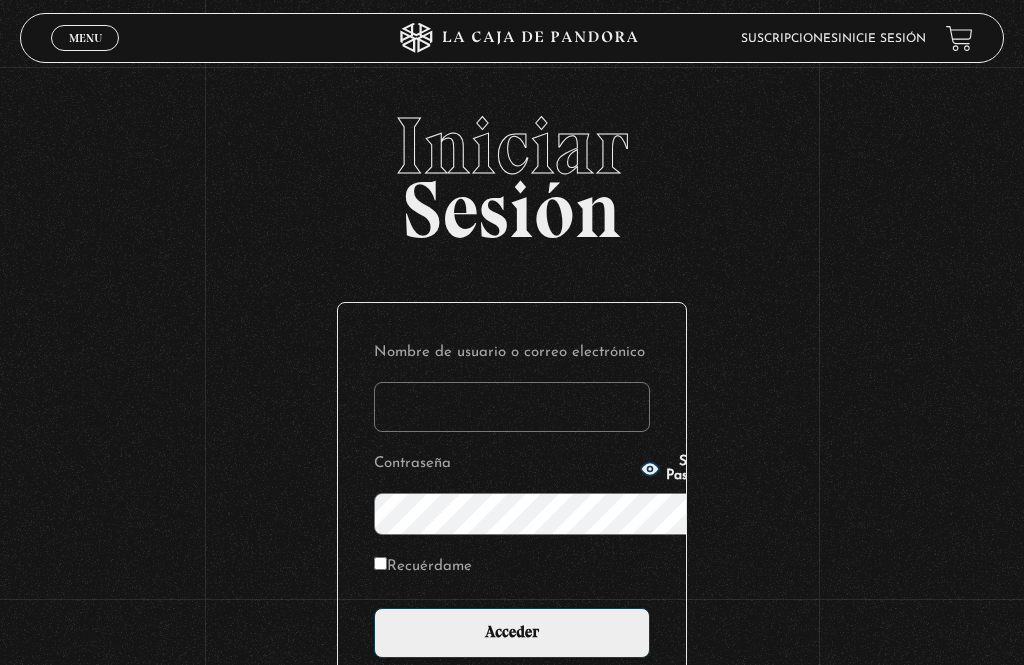 type on "[EMAIL]" 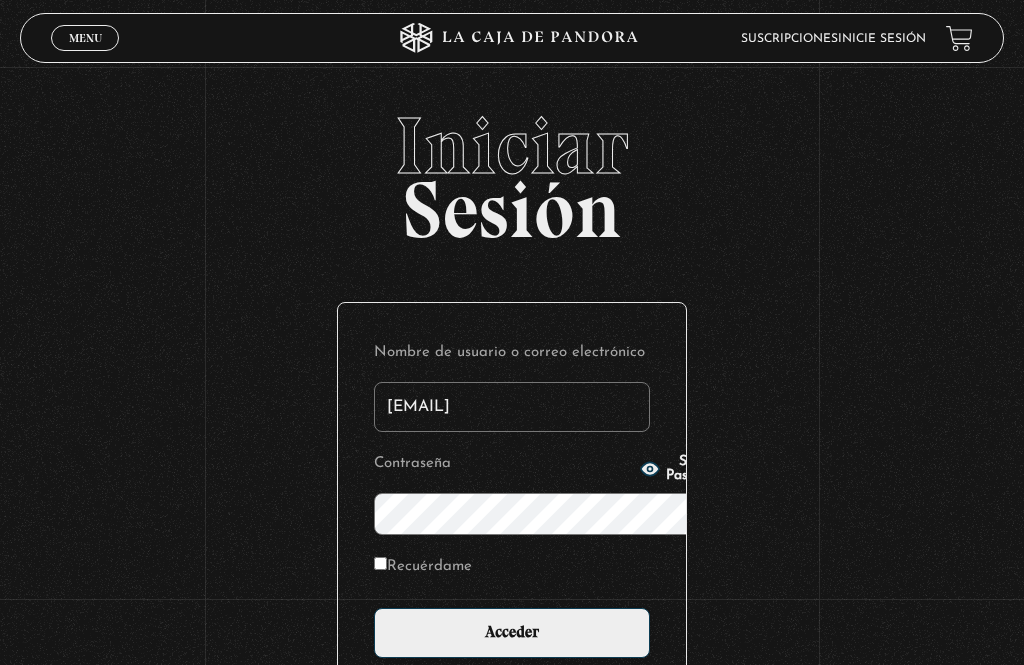 click on "Acceder" at bounding box center (512, 633) 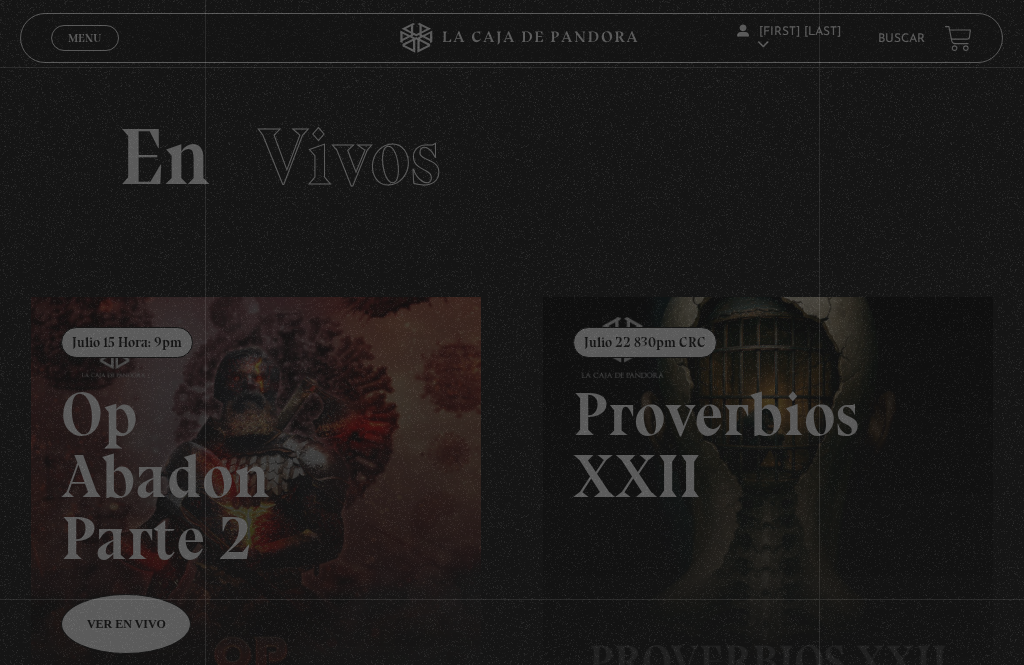scroll, scrollTop: 0, scrollLeft: 0, axis: both 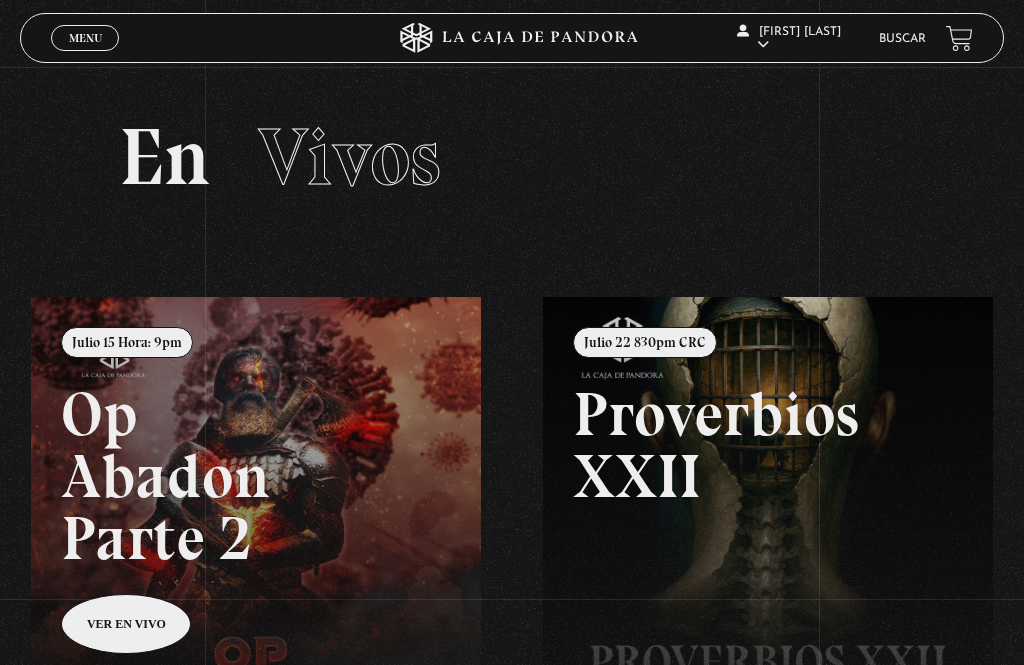 click on "Buscar" at bounding box center (902, 39) 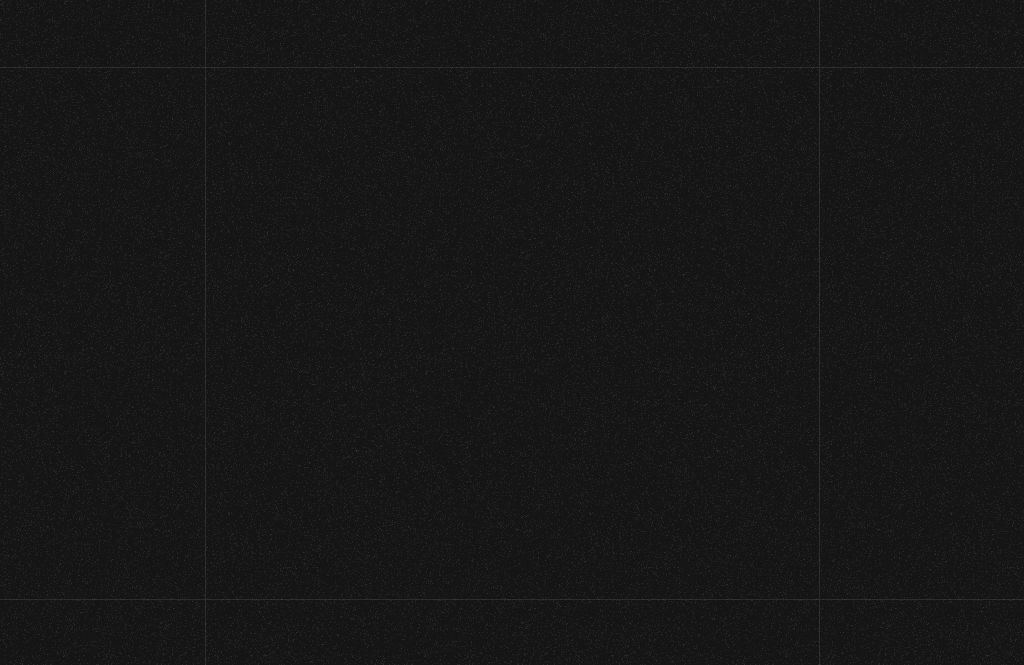 scroll, scrollTop: 0, scrollLeft: 0, axis: both 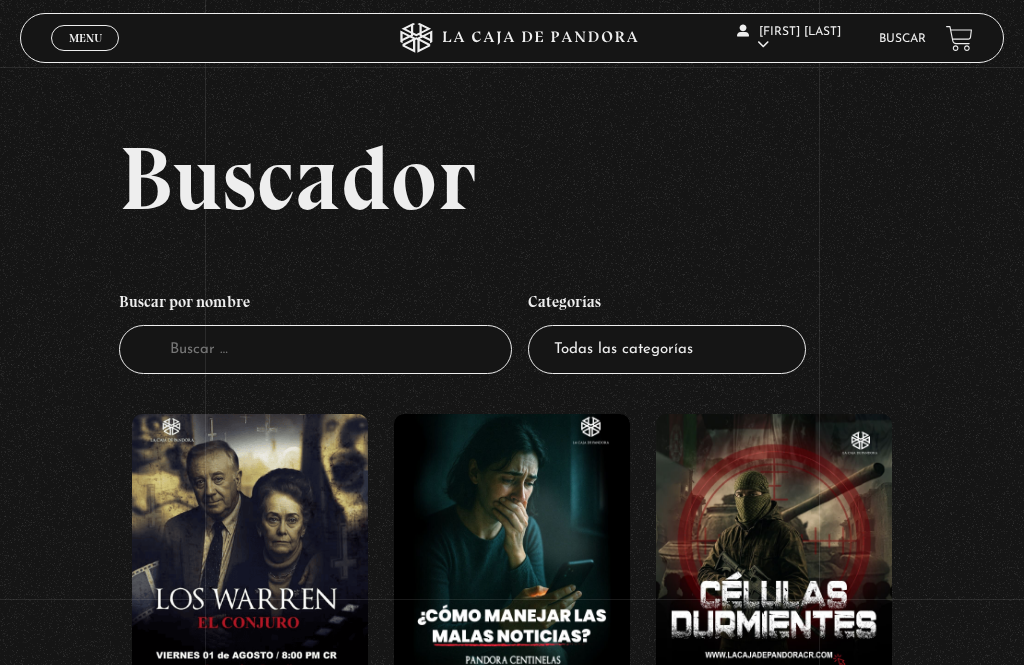 click on "Buscar por nombre" at bounding box center (315, 304) 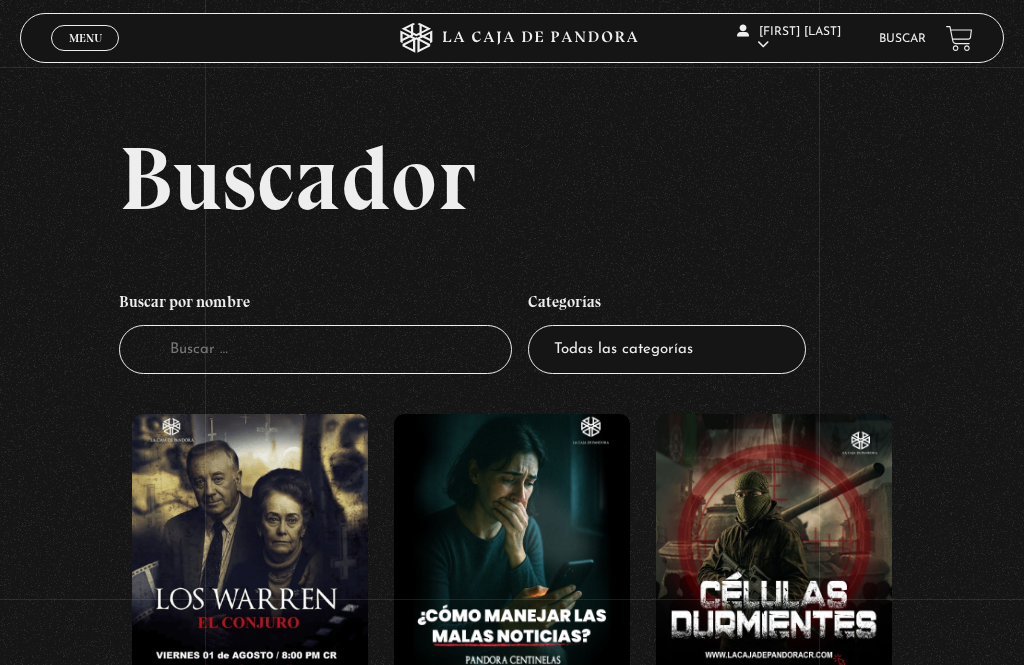 click on "Buscador" at bounding box center [315, 349] 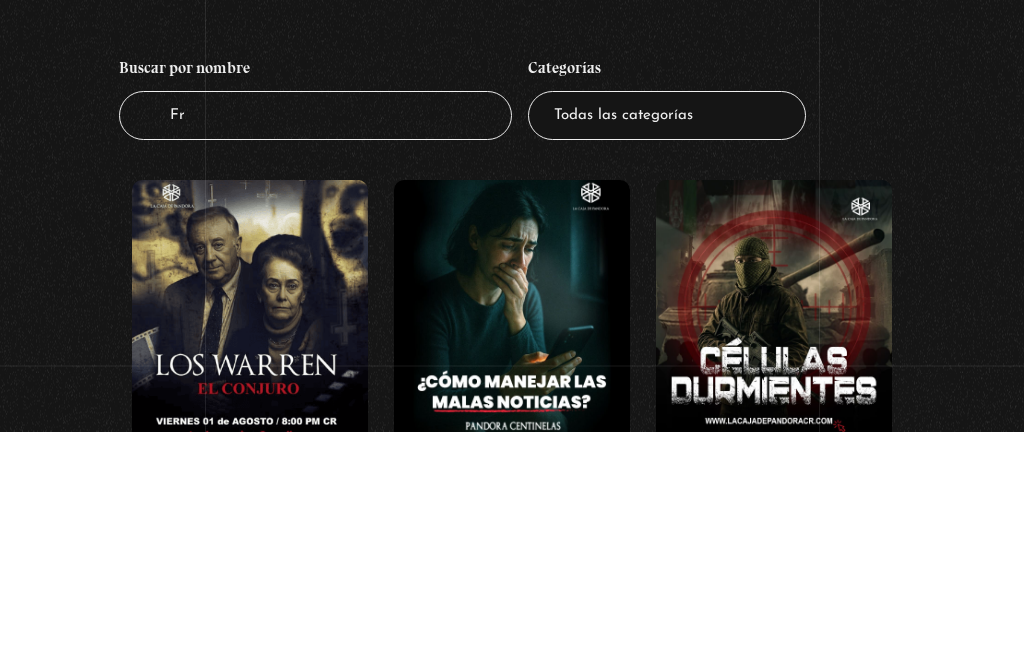 type on "Fre" 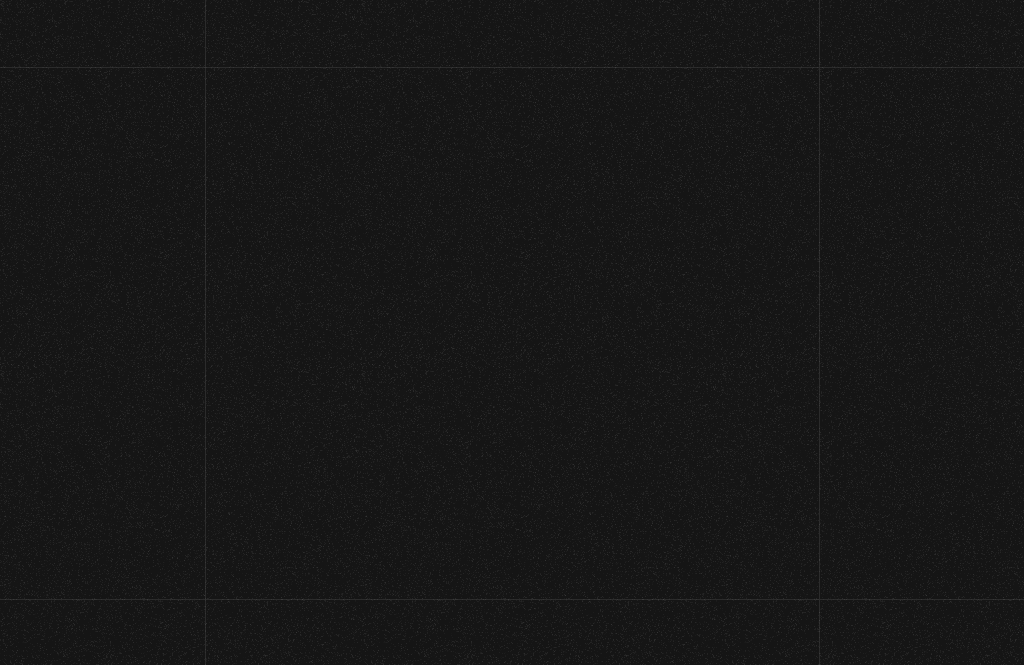 scroll, scrollTop: 0, scrollLeft: 0, axis: both 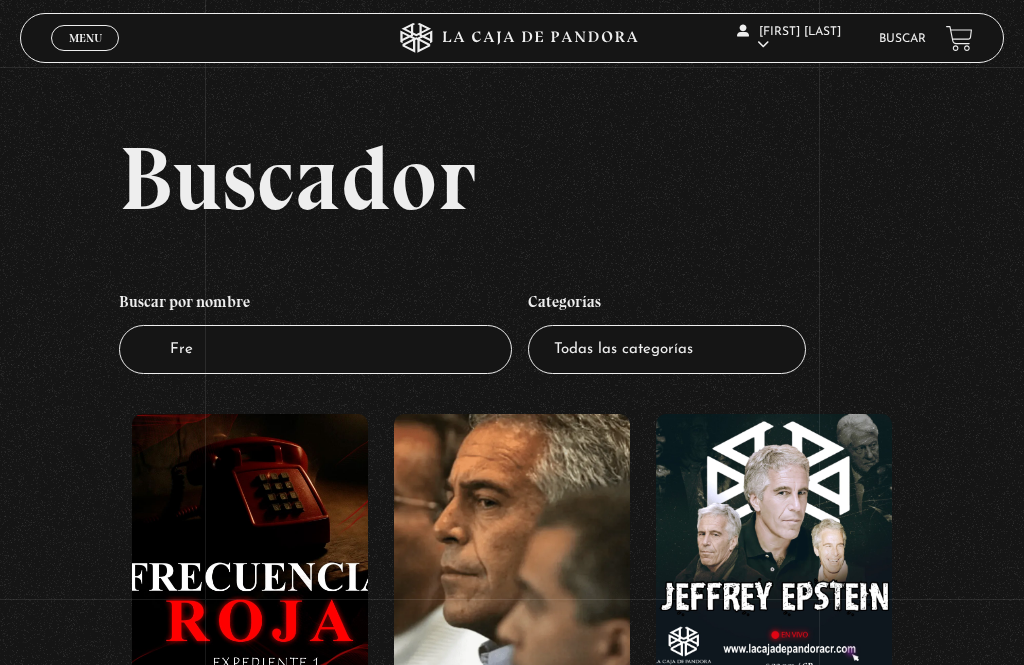 click at bounding box center (250, 549) 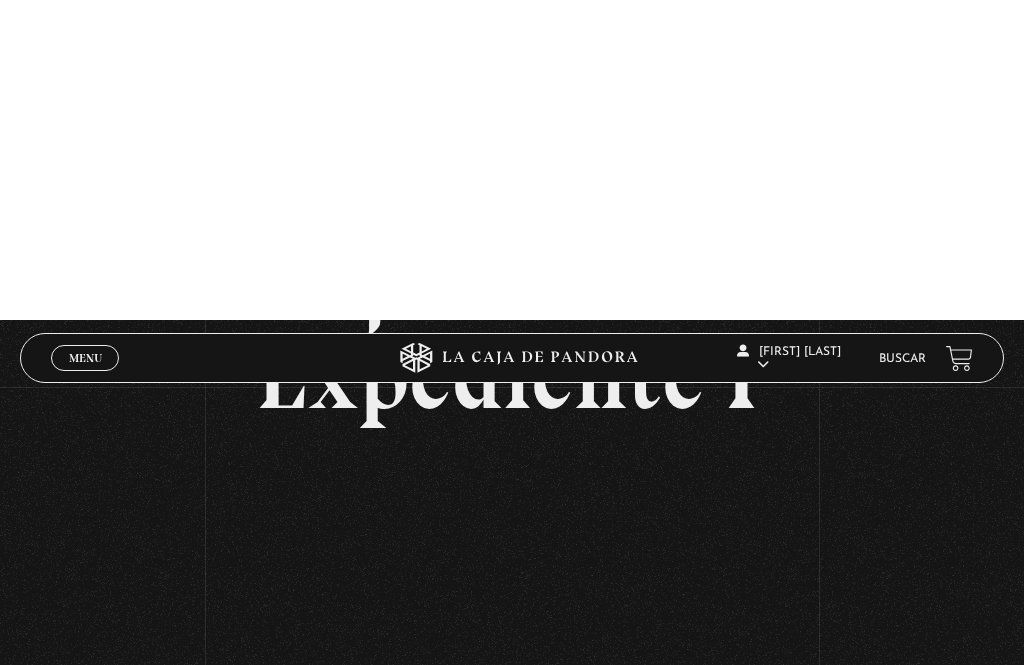 scroll, scrollTop: 0, scrollLeft: 0, axis: both 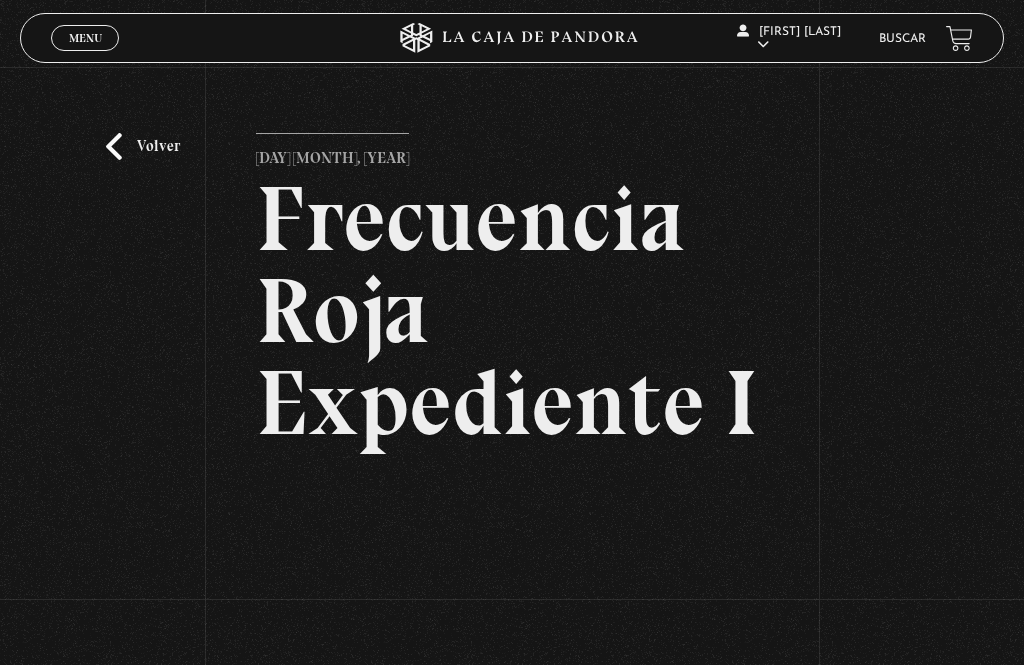click on "Volver" at bounding box center (143, 146) 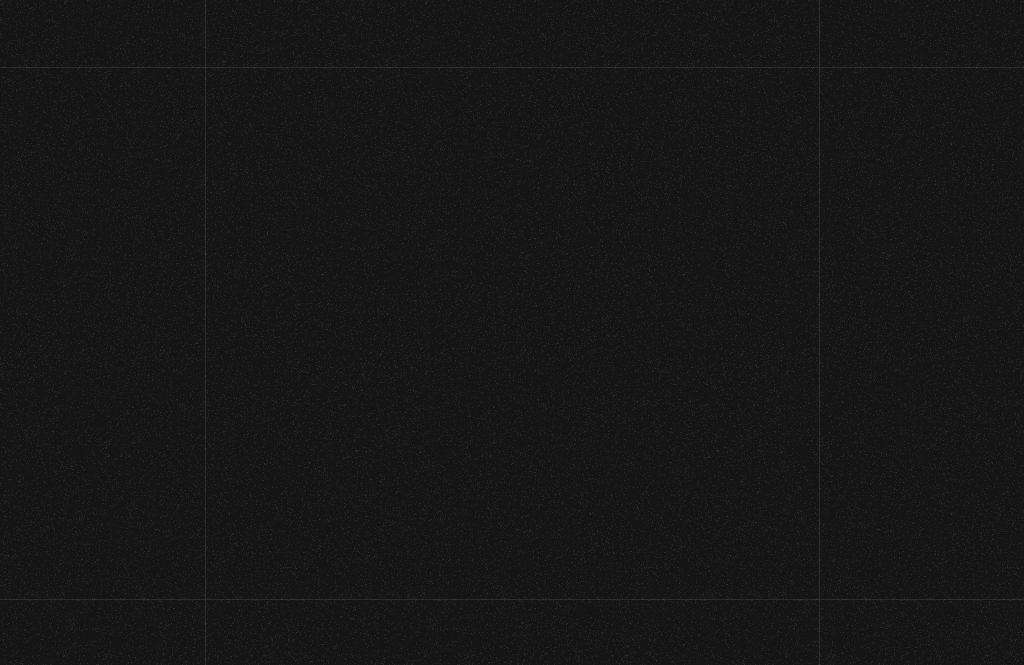 scroll, scrollTop: 0, scrollLeft: 0, axis: both 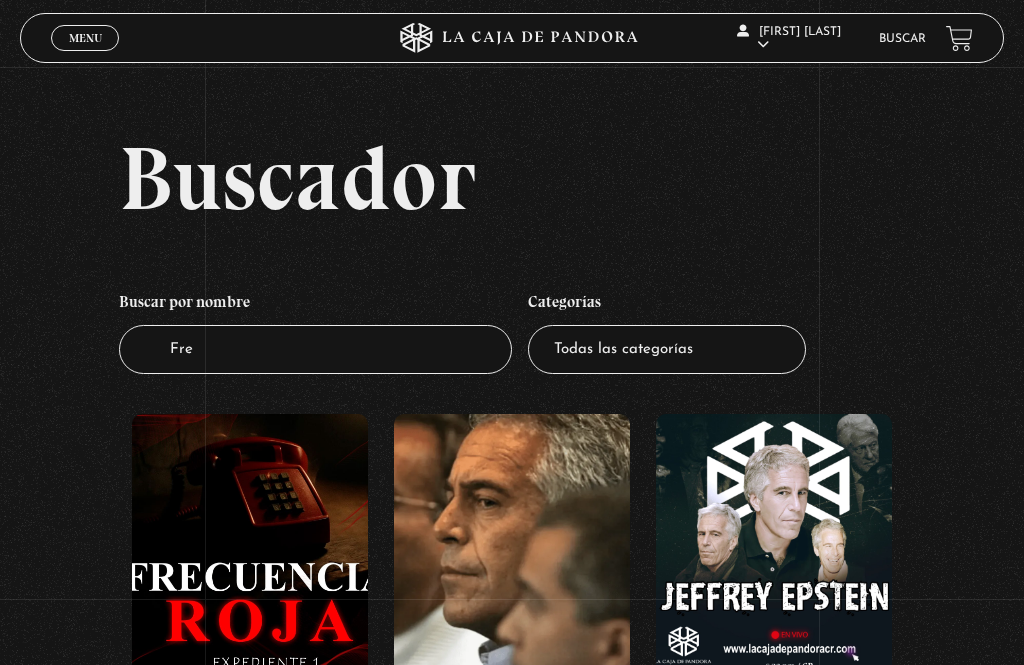 click at bounding box center (250, 549) 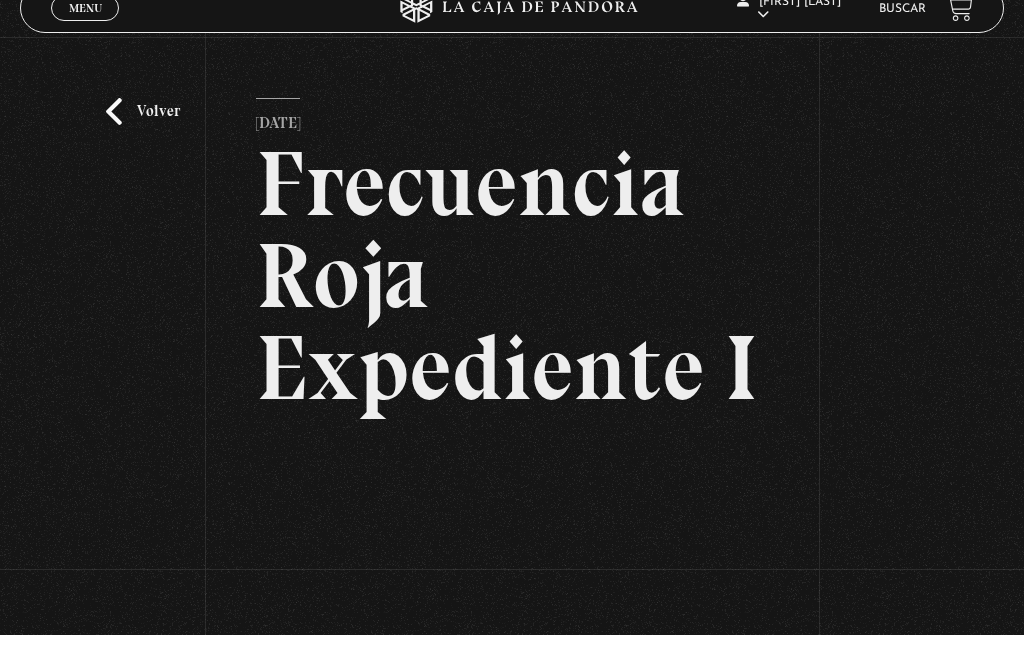 scroll, scrollTop: 169, scrollLeft: 0, axis: vertical 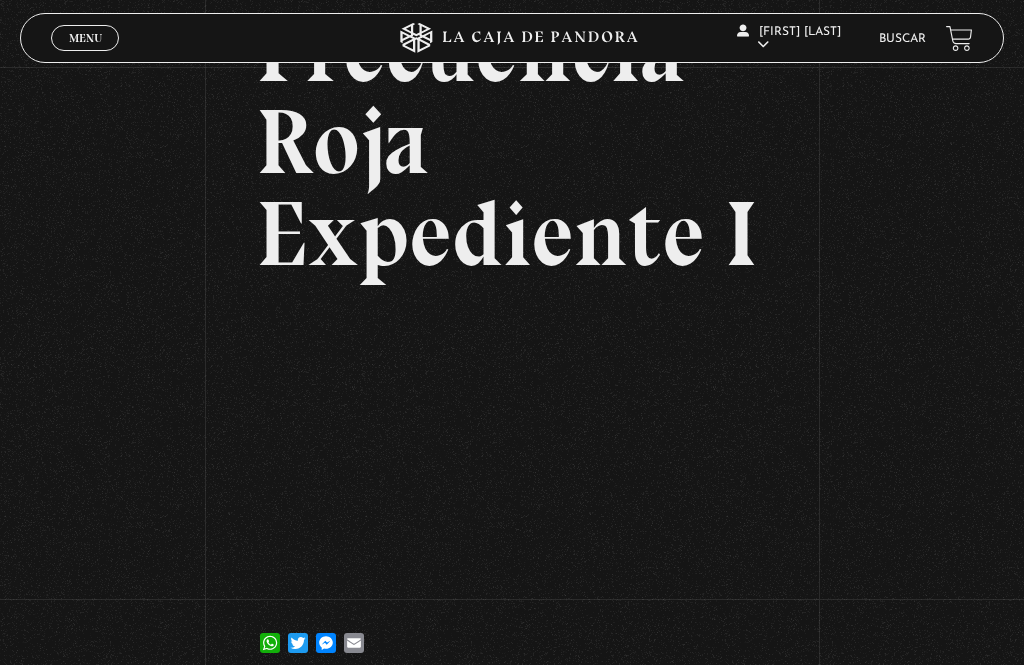 click on "Menu" at bounding box center (85, 38) 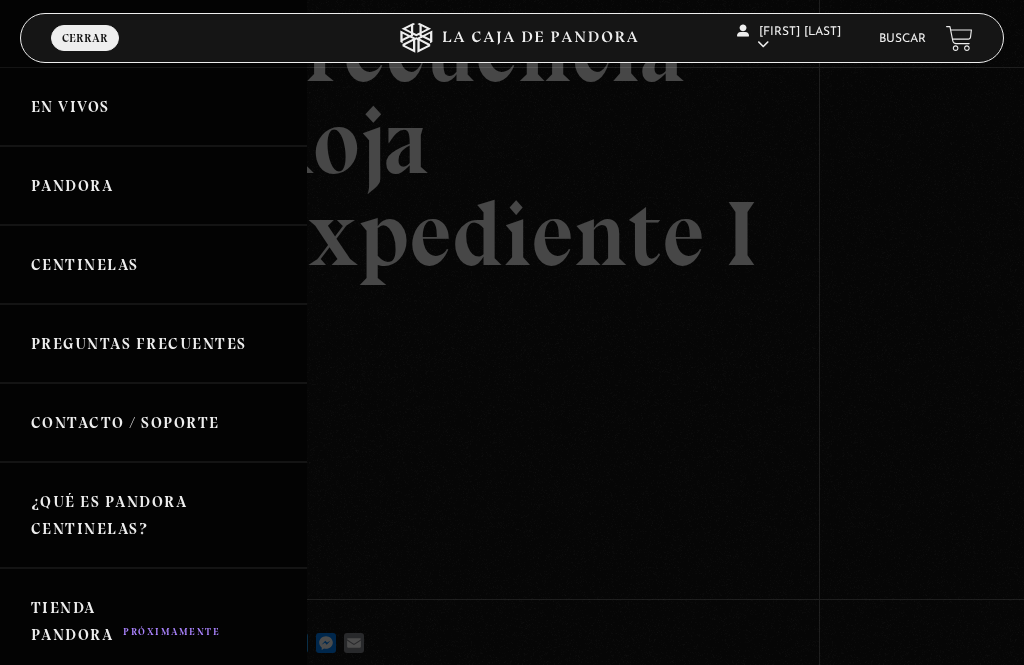 click on "En vivos" at bounding box center (153, 106) 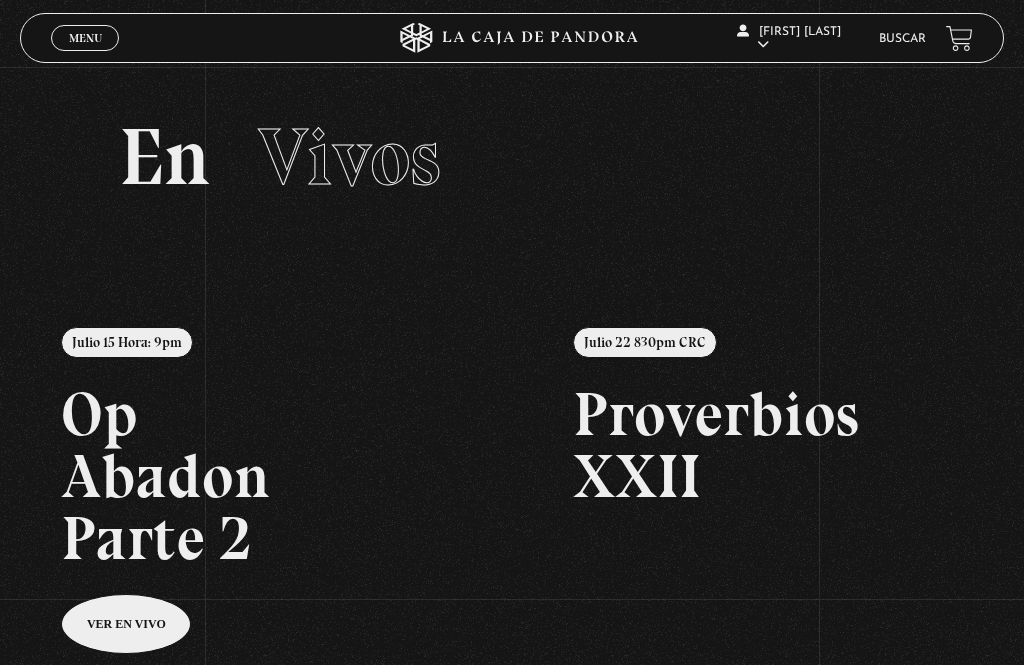 scroll, scrollTop: 244, scrollLeft: 0, axis: vertical 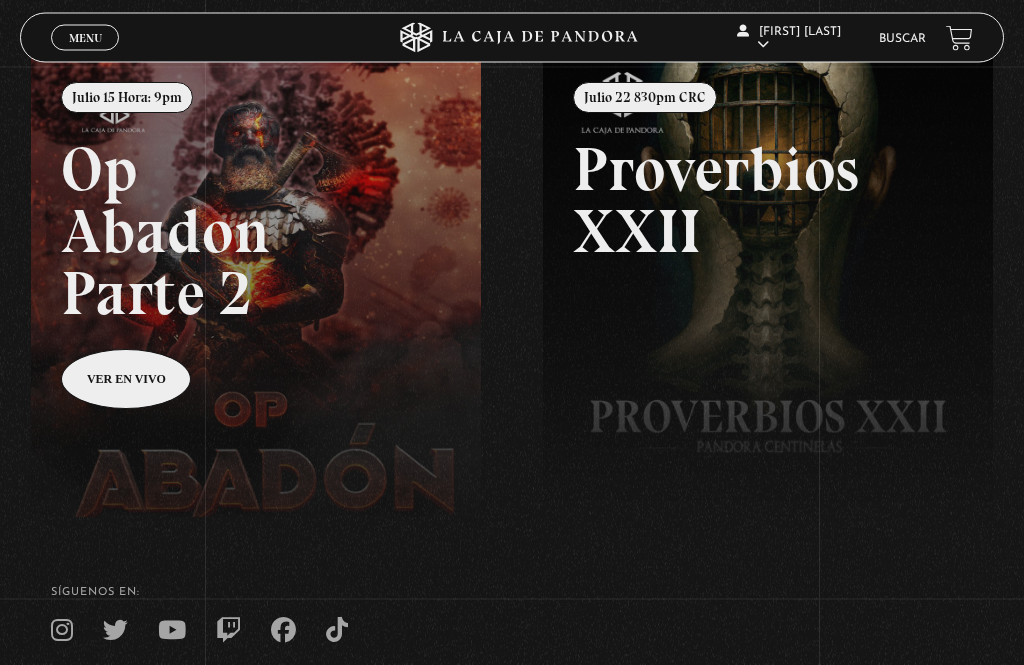 click at bounding box center (543, 385) 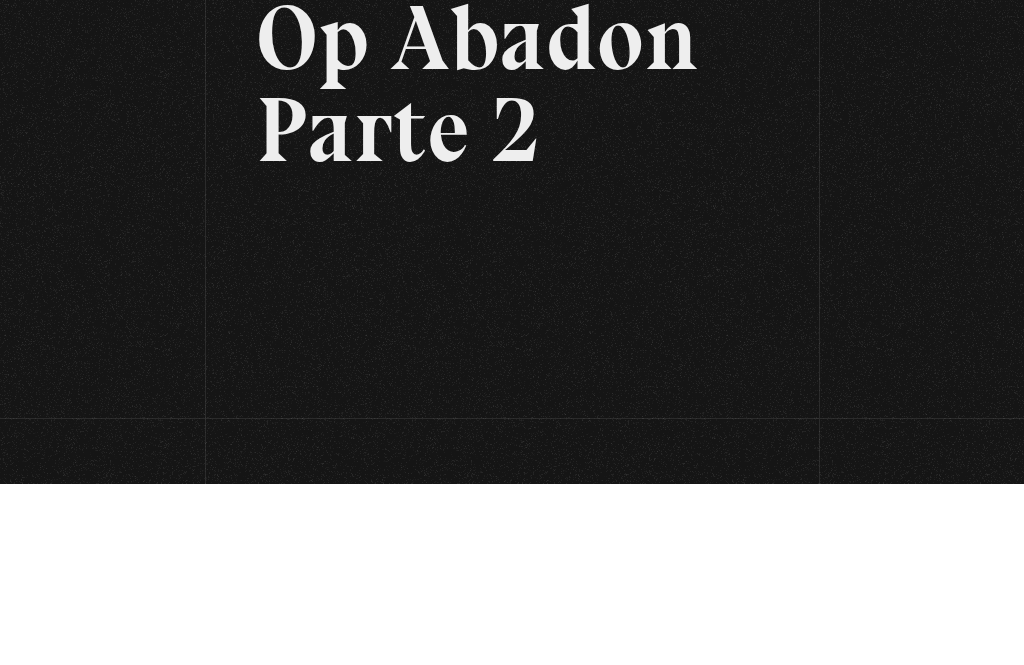 scroll, scrollTop: 306, scrollLeft: 0, axis: vertical 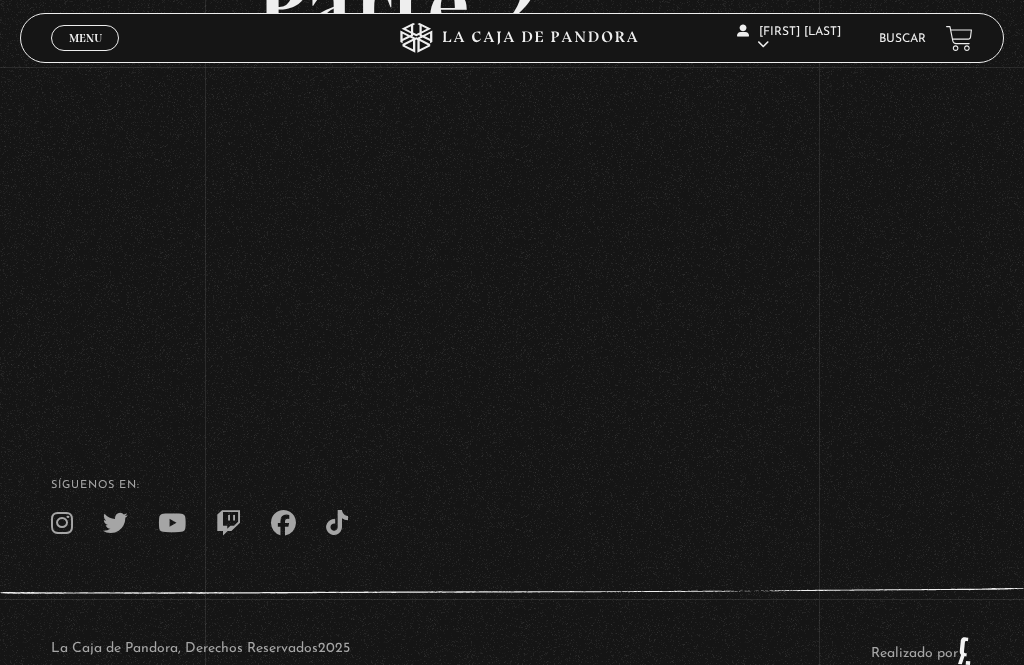 click on "Cerrar" at bounding box center (85, 56) 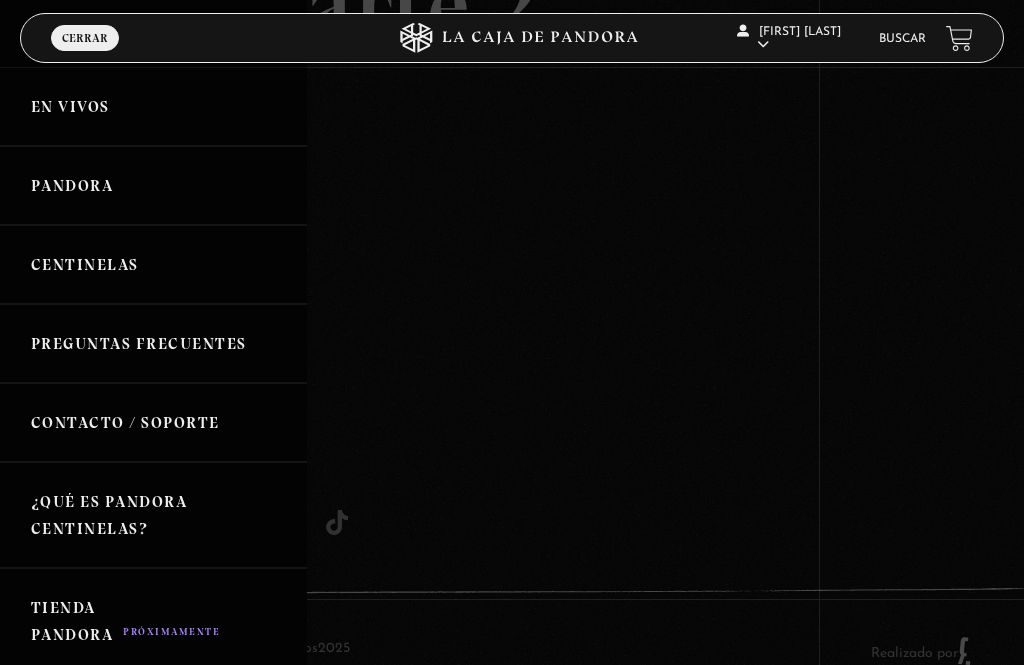 click on "En vivos" at bounding box center (153, 106) 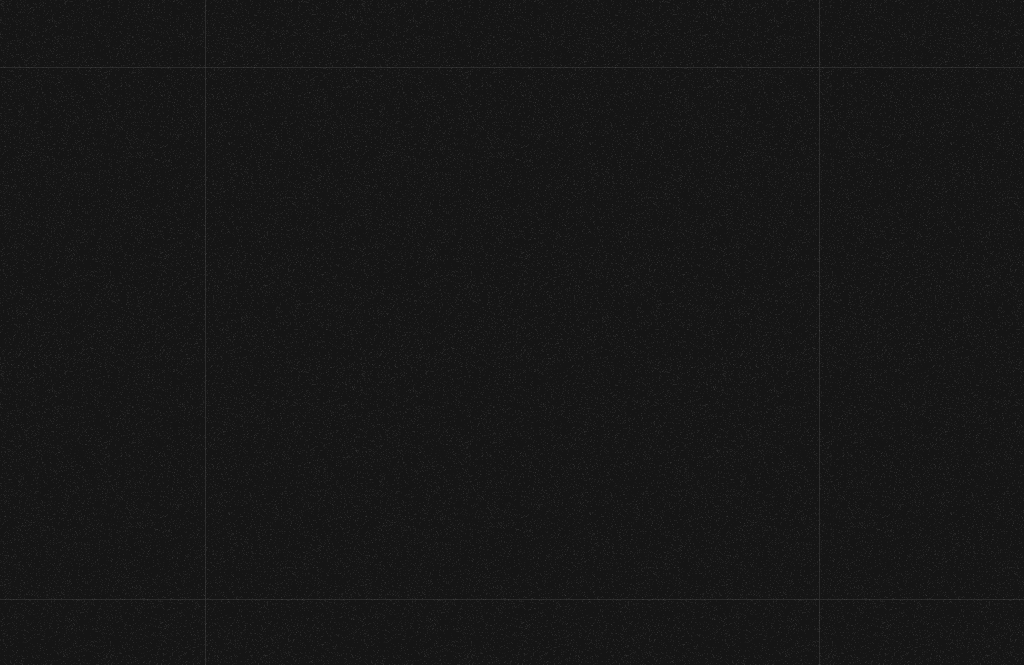 scroll, scrollTop: 0, scrollLeft: 0, axis: both 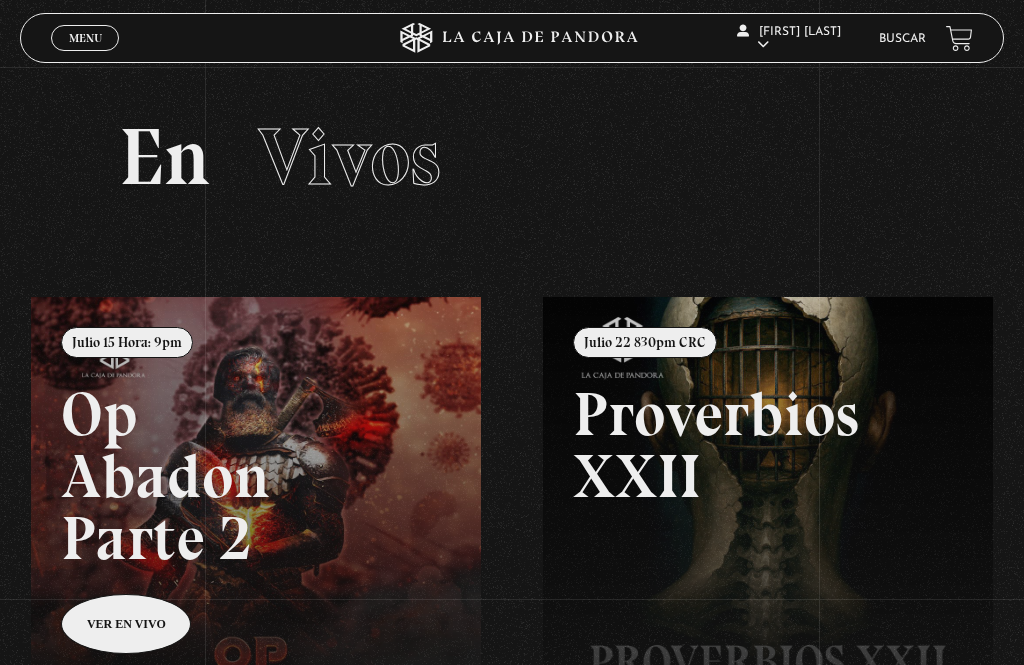click at bounding box center (543, 629) 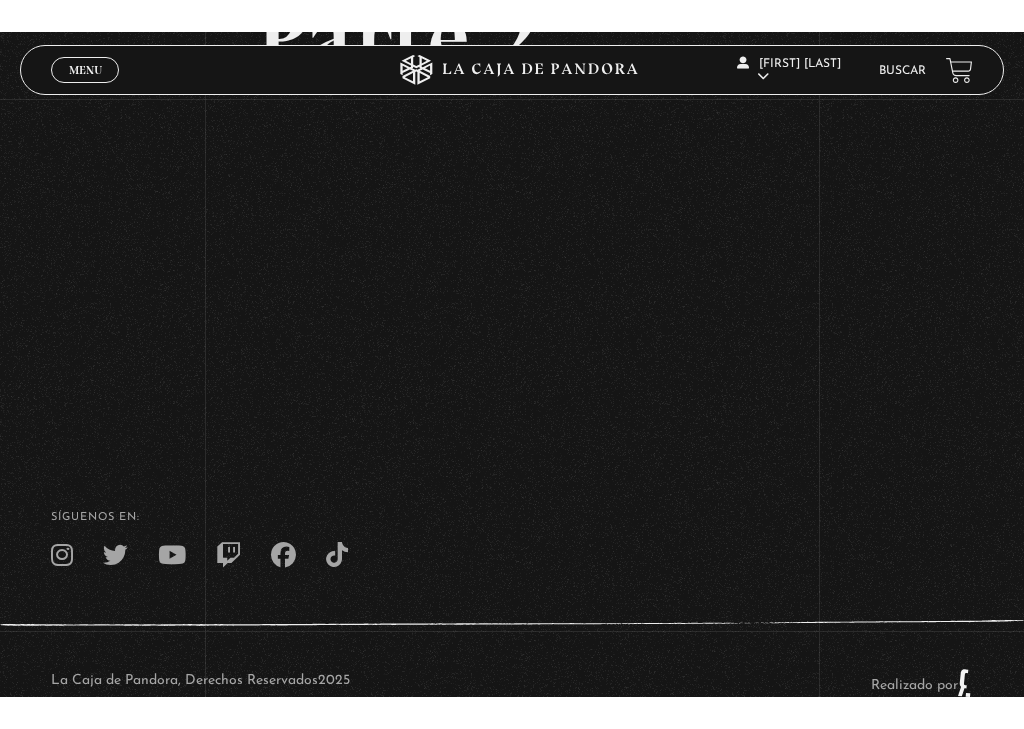 scroll, scrollTop: 0, scrollLeft: 0, axis: both 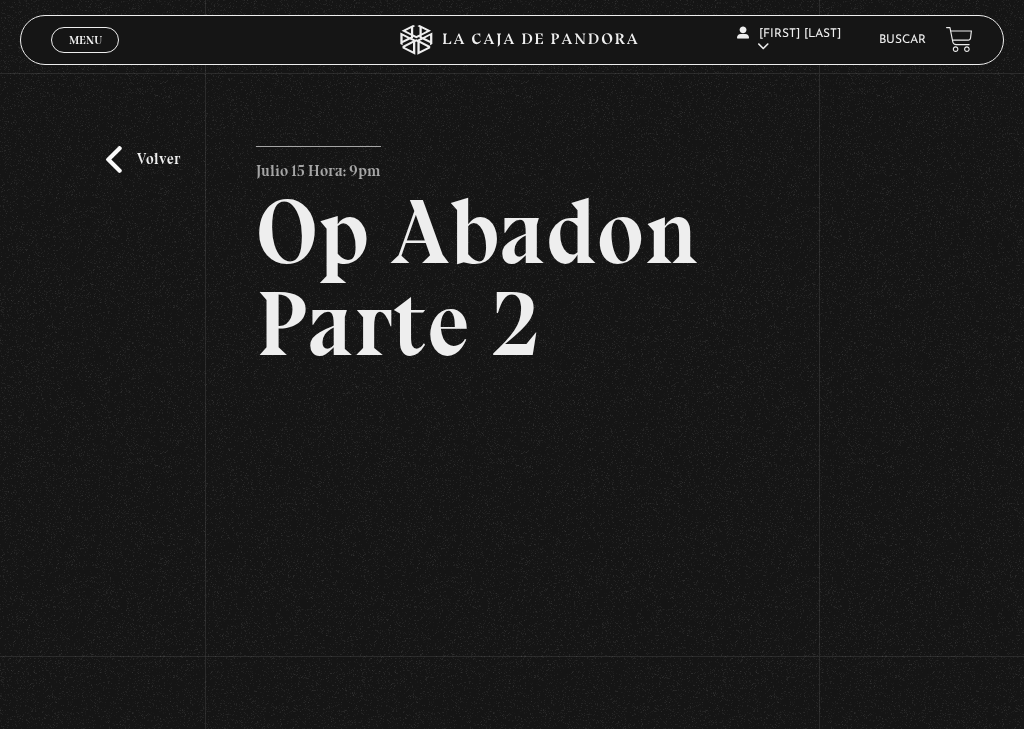click on "Menu" at bounding box center (85, 40) 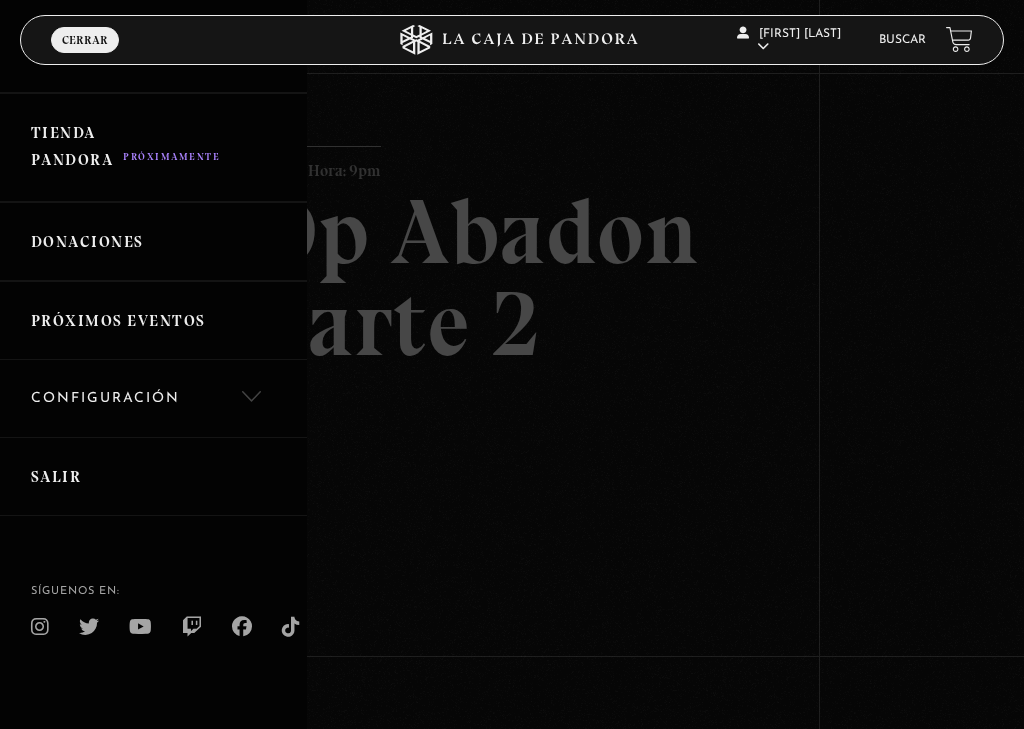 scroll, scrollTop: 479, scrollLeft: 0, axis: vertical 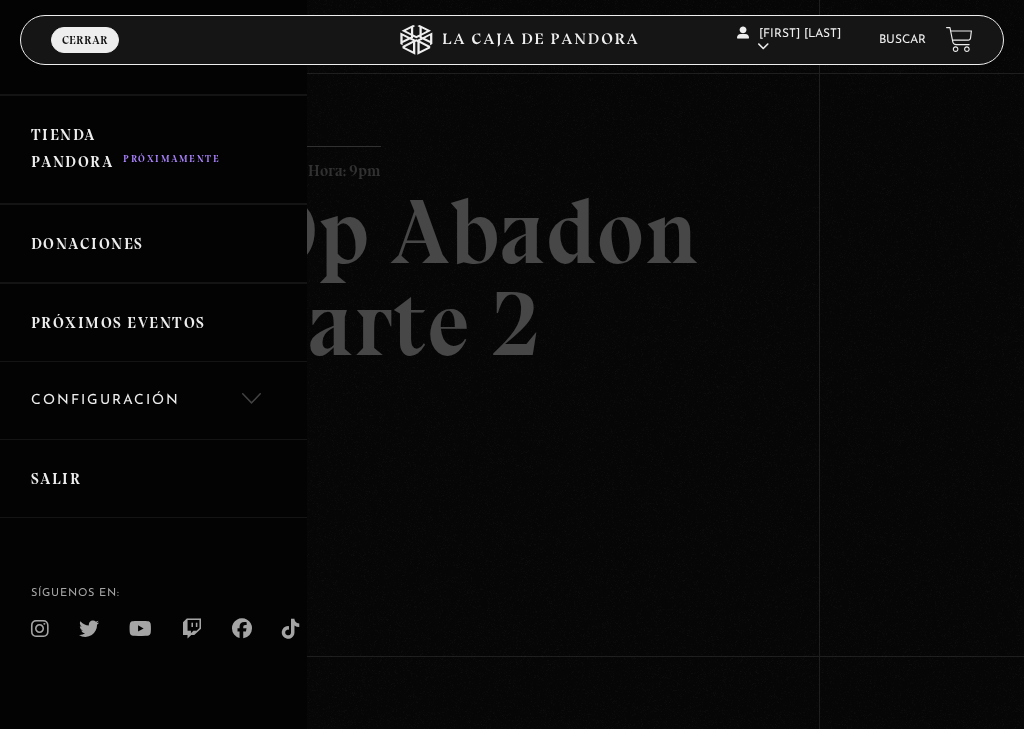 click on "Salir" at bounding box center [153, 478] 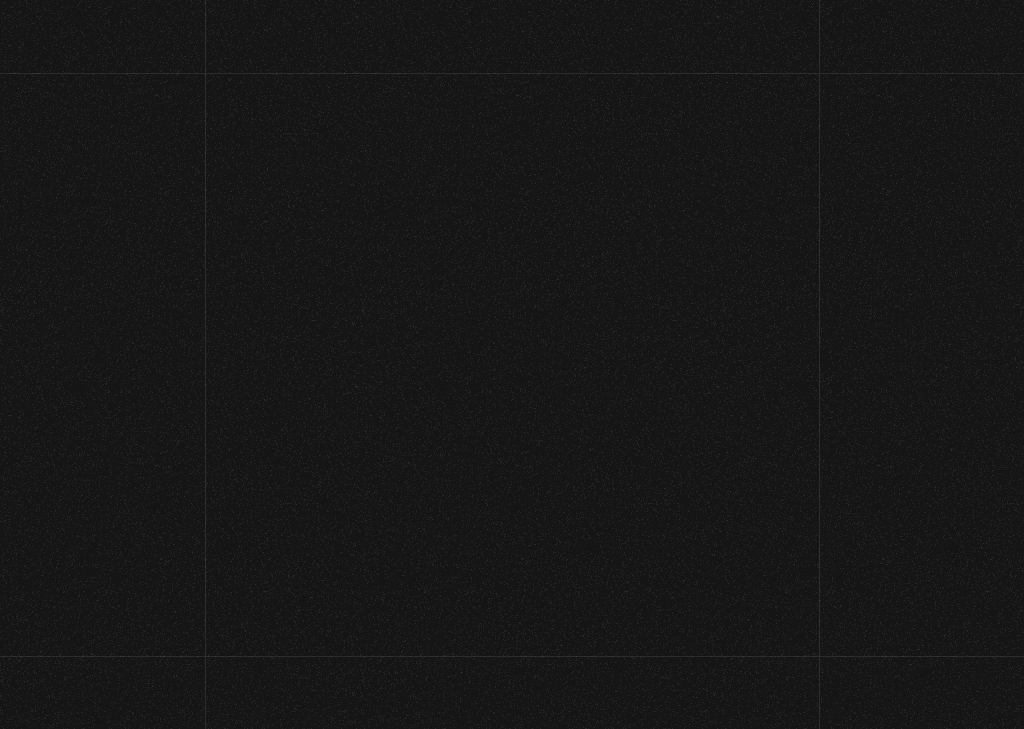 scroll, scrollTop: 0, scrollLeft: 0, axis: both 